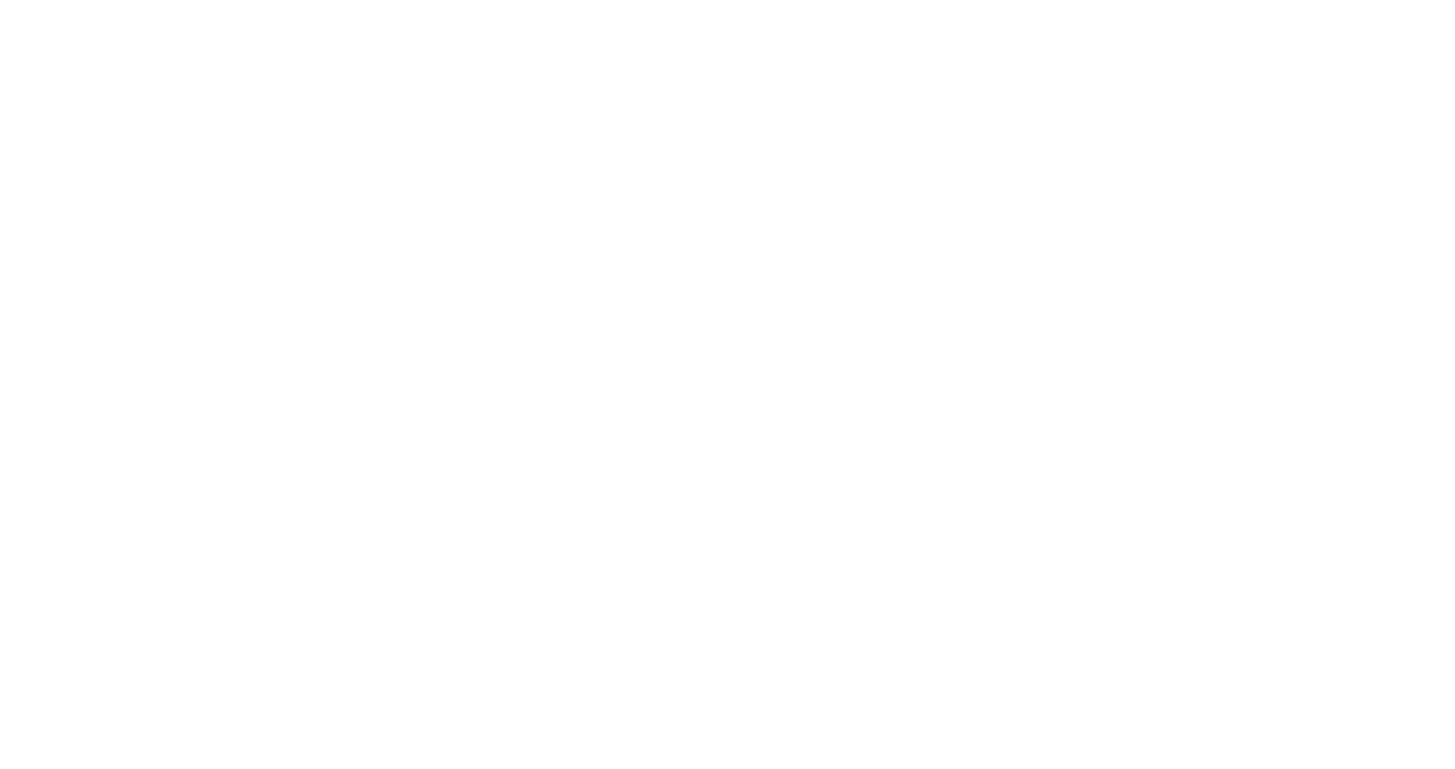 scroll, scrollTop: 0, scrollLeft: 0, axis: both 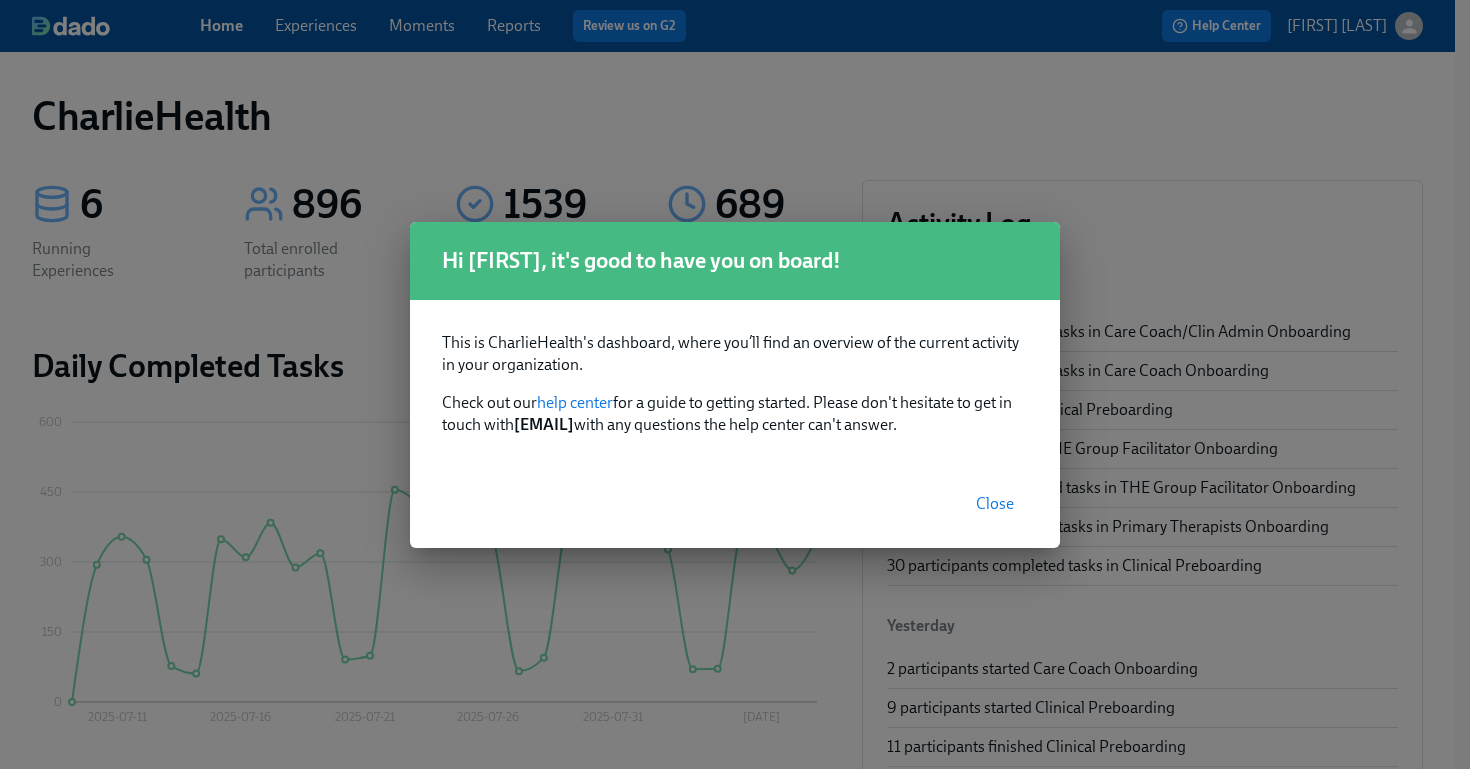 click on "Close" at bounding box center (995, 504) 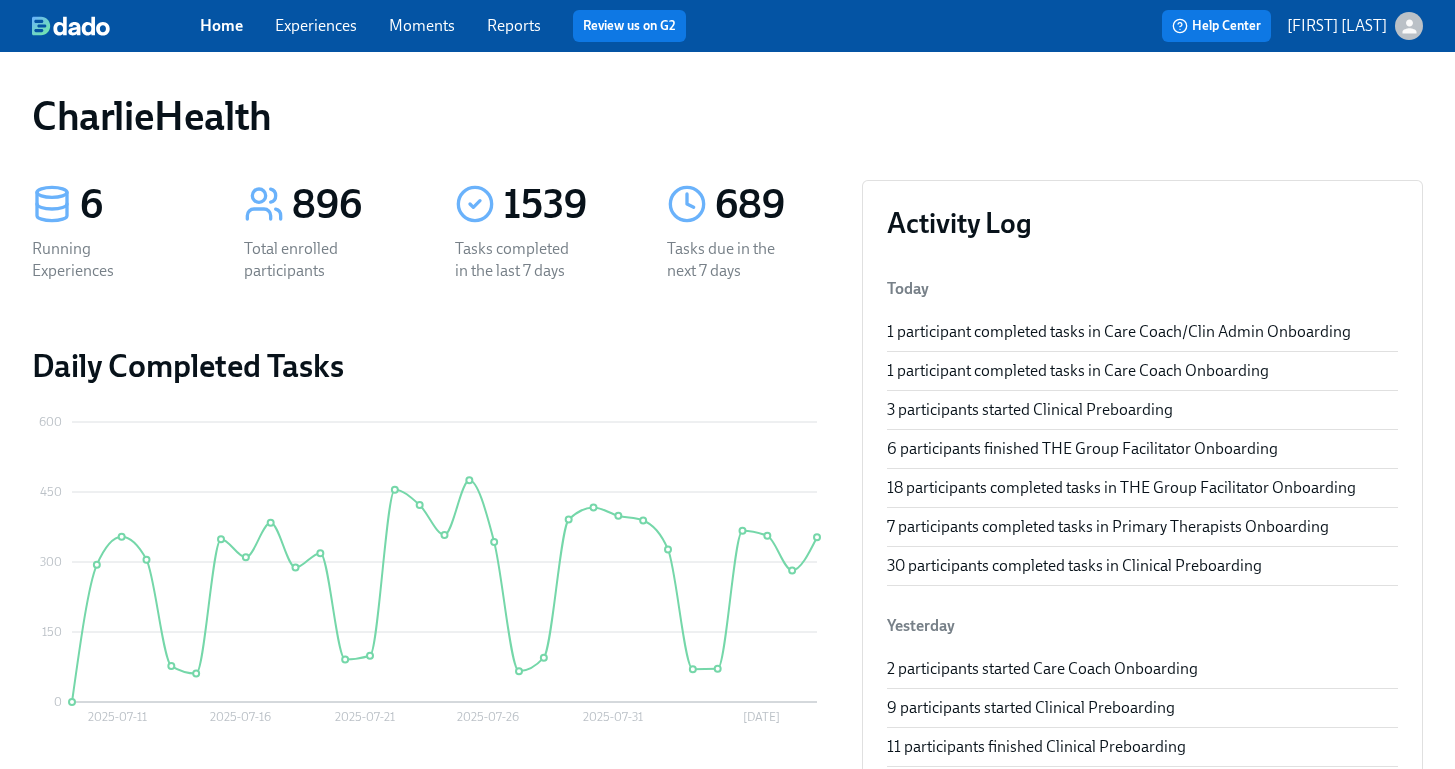 click on "Experiences" at bounding box center (316, 25) 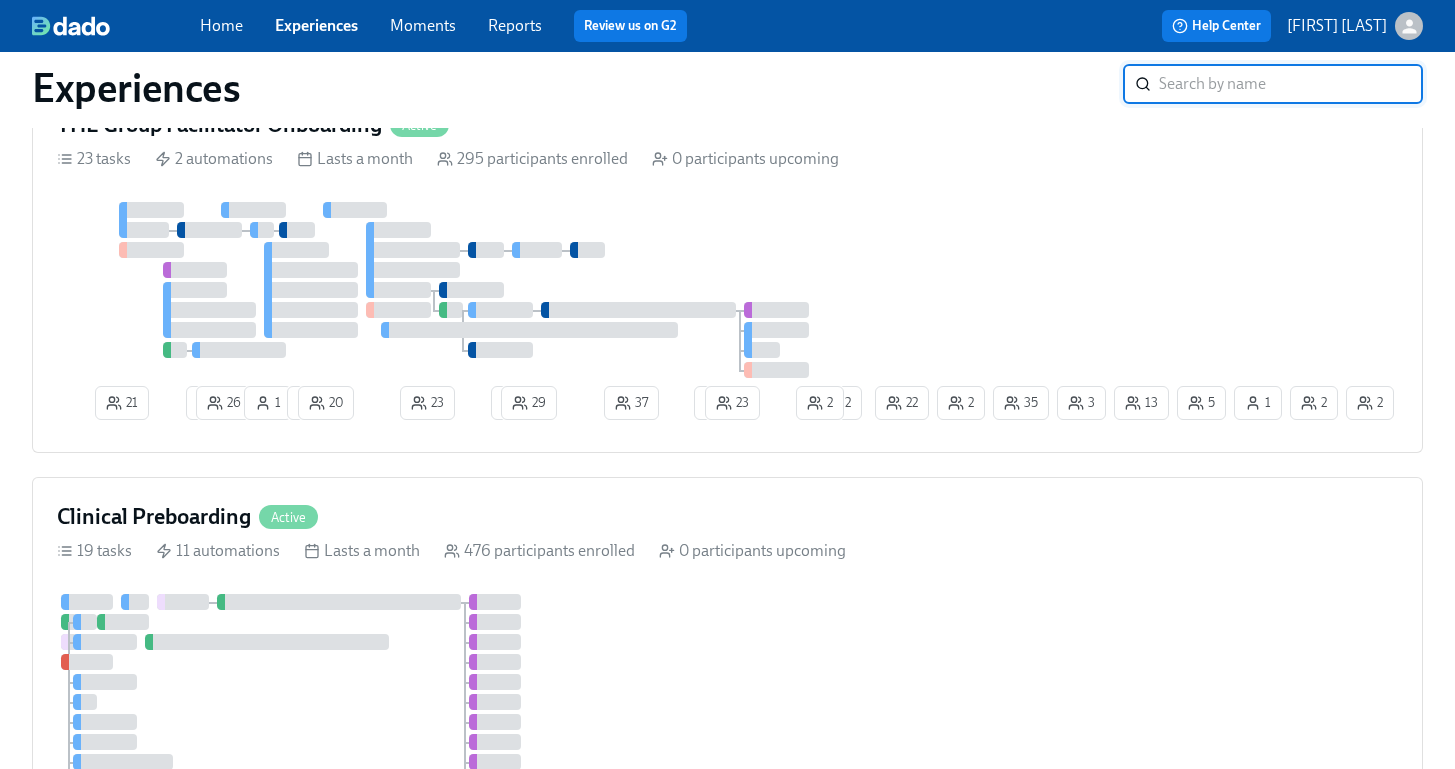scroll, scrollTop: 864, scrollLeft: 0, axis: vertical 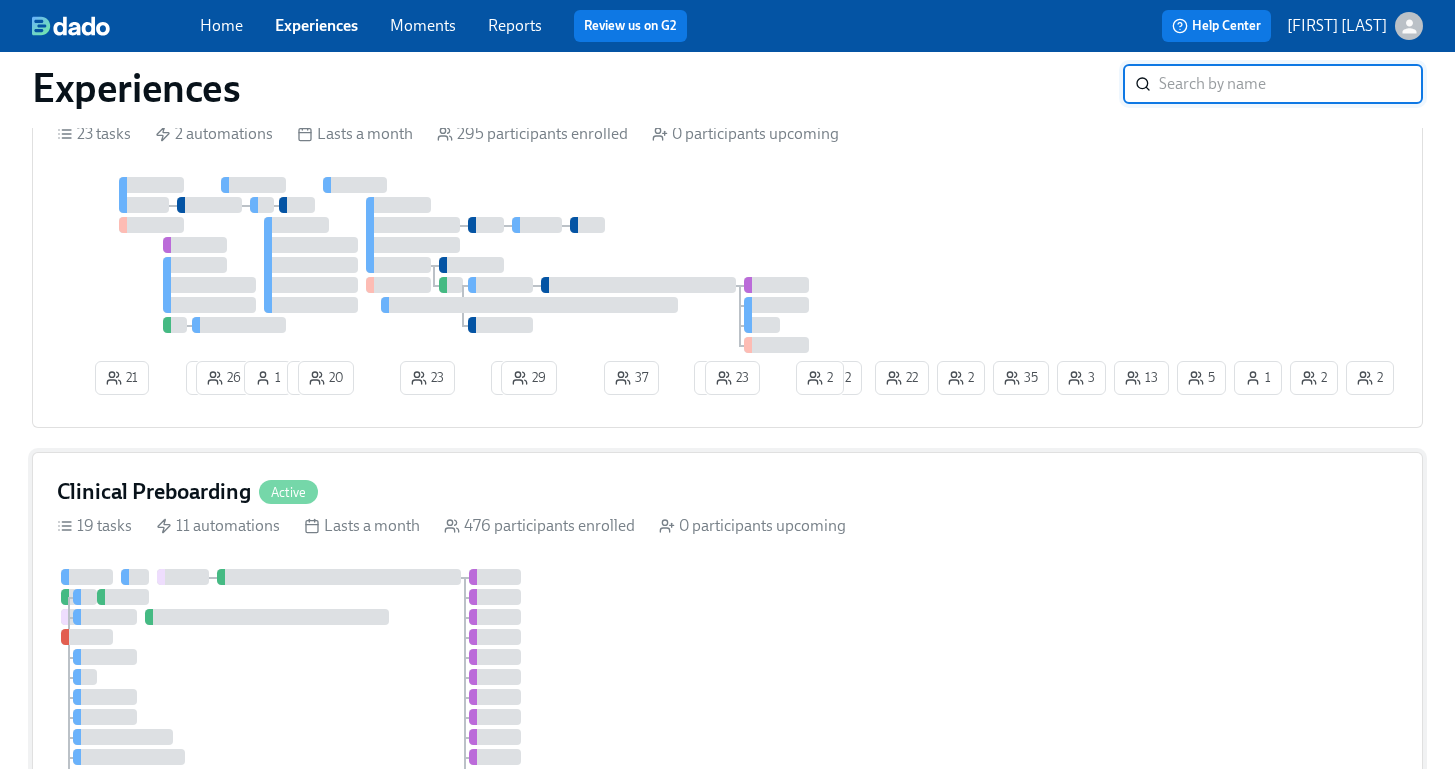 click on "Clinical Preboarding Active 19 tasks   11 automations   Lasts   a month   476 participants   enrolled     0 participants   upcoming   3 9 10 6 11 7 17 15 6 25 3 12 11 12 17 26 10 7 6 14 18 1 4 11 9 8 14 1 5 4 26 2 8 11 5 9 8 1 18 4 14 6 10 15 1 8 8 12 3 1 2 1 1" at bounding box center [727, 686] 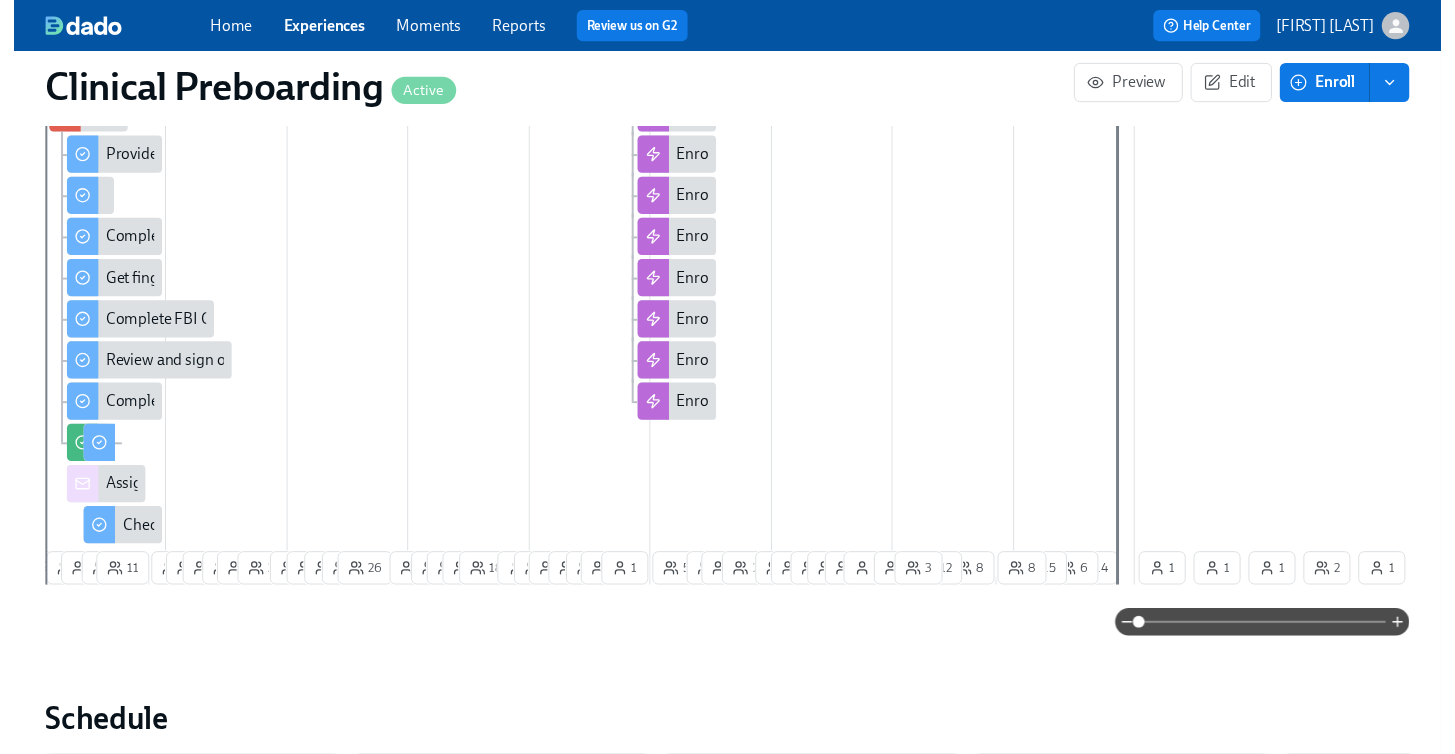 scroll, scrollTop: 0, scrollLeft: 0, axis: both 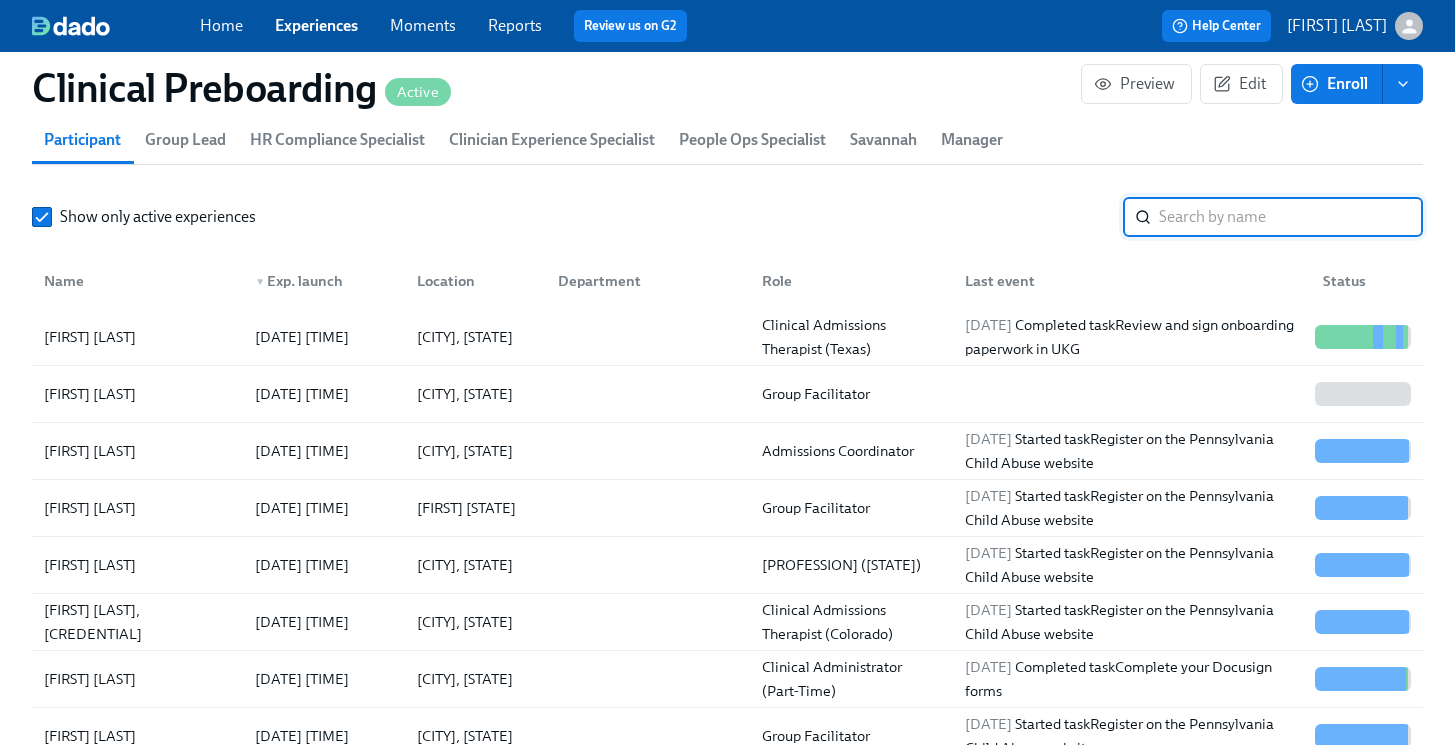 click at bounding box center (1291, 217) 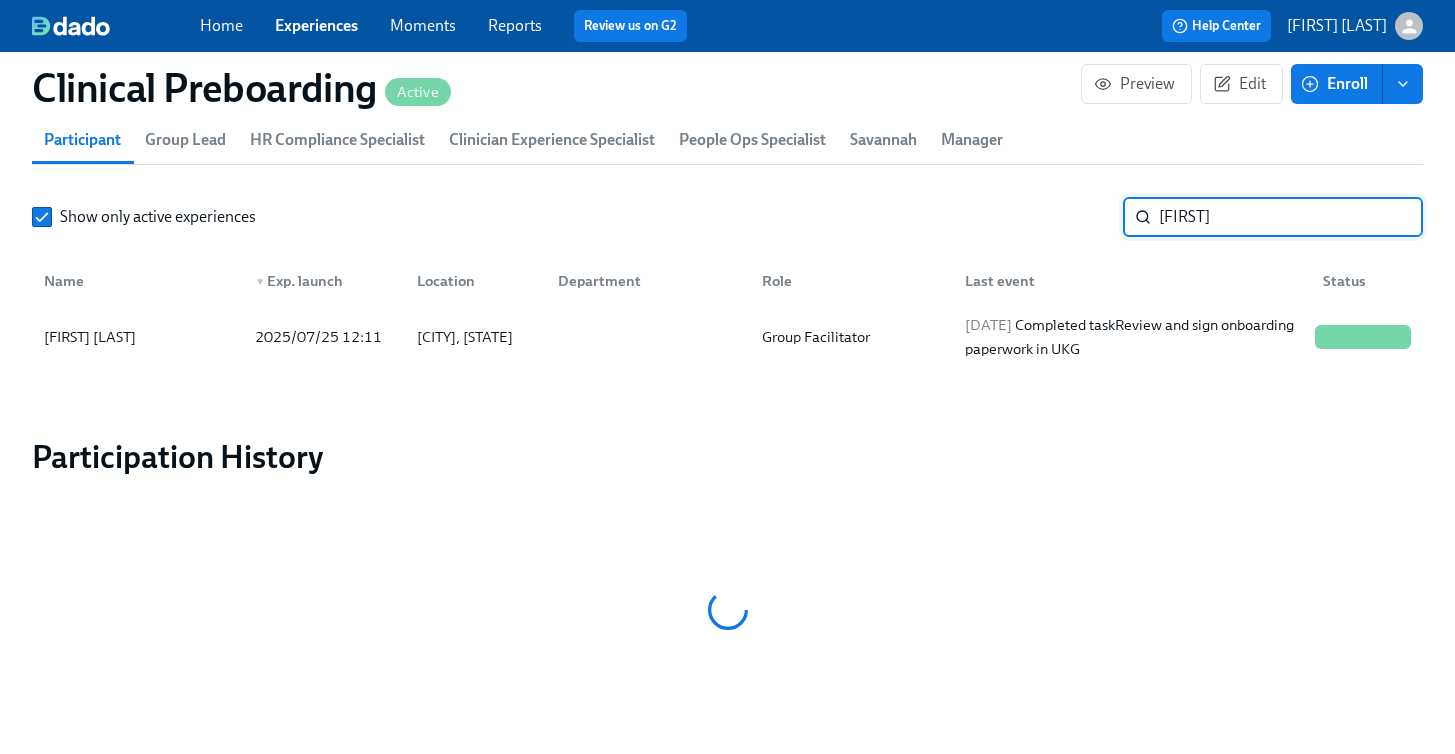 type on "natalie" 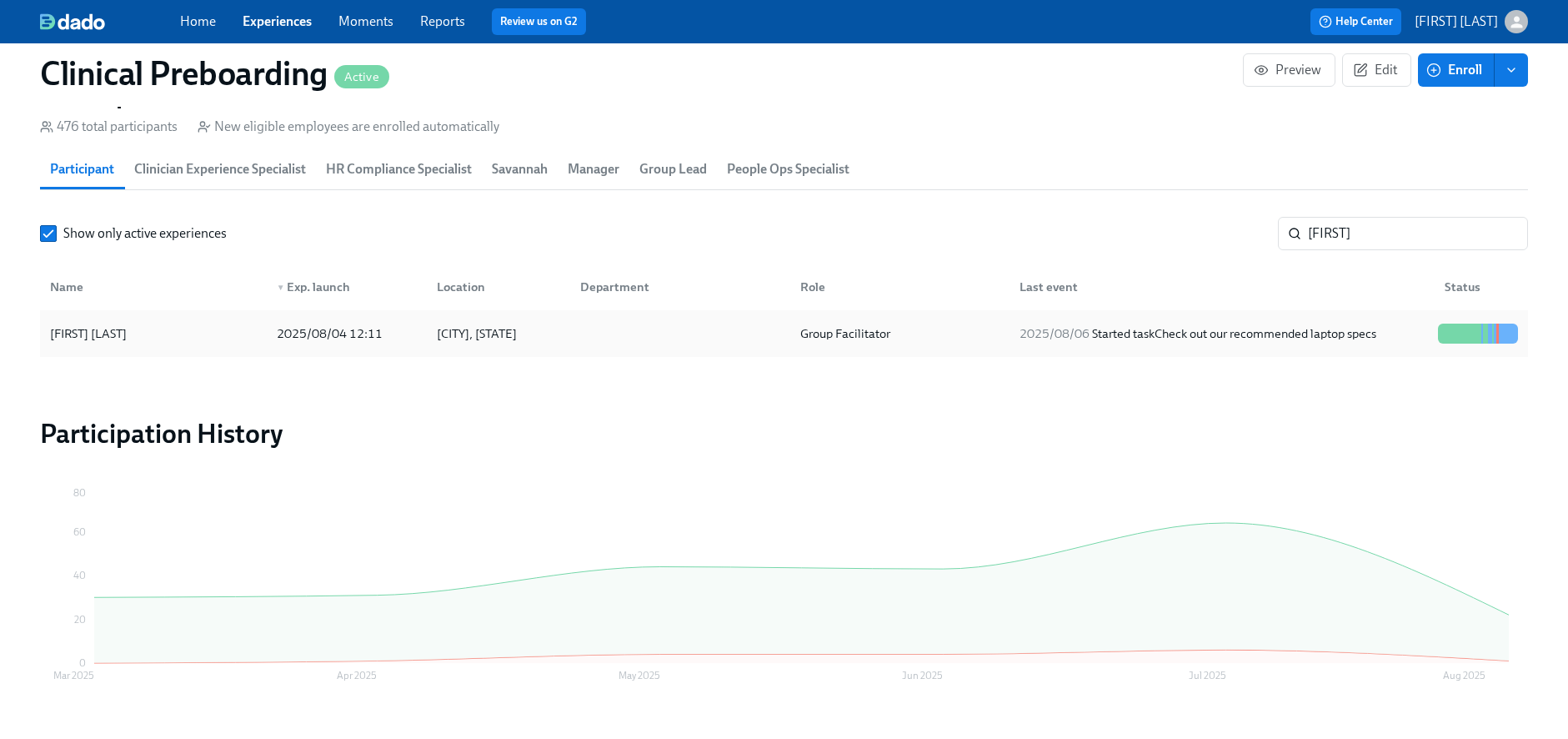 scroll, scrollTop: 1811, scrollLeft: 0, axis: vertical 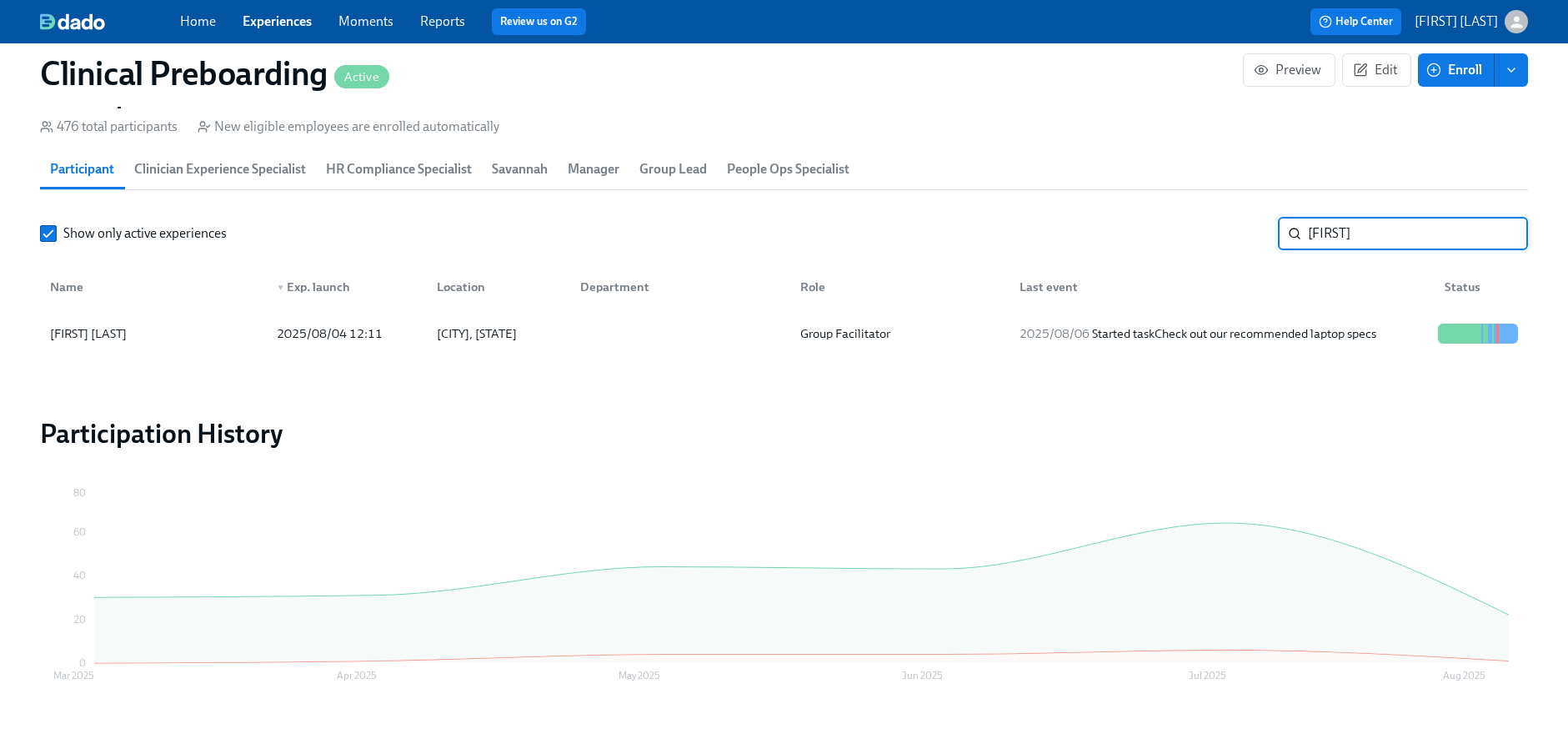click on "shanada" at bounding box center [1418, 234] 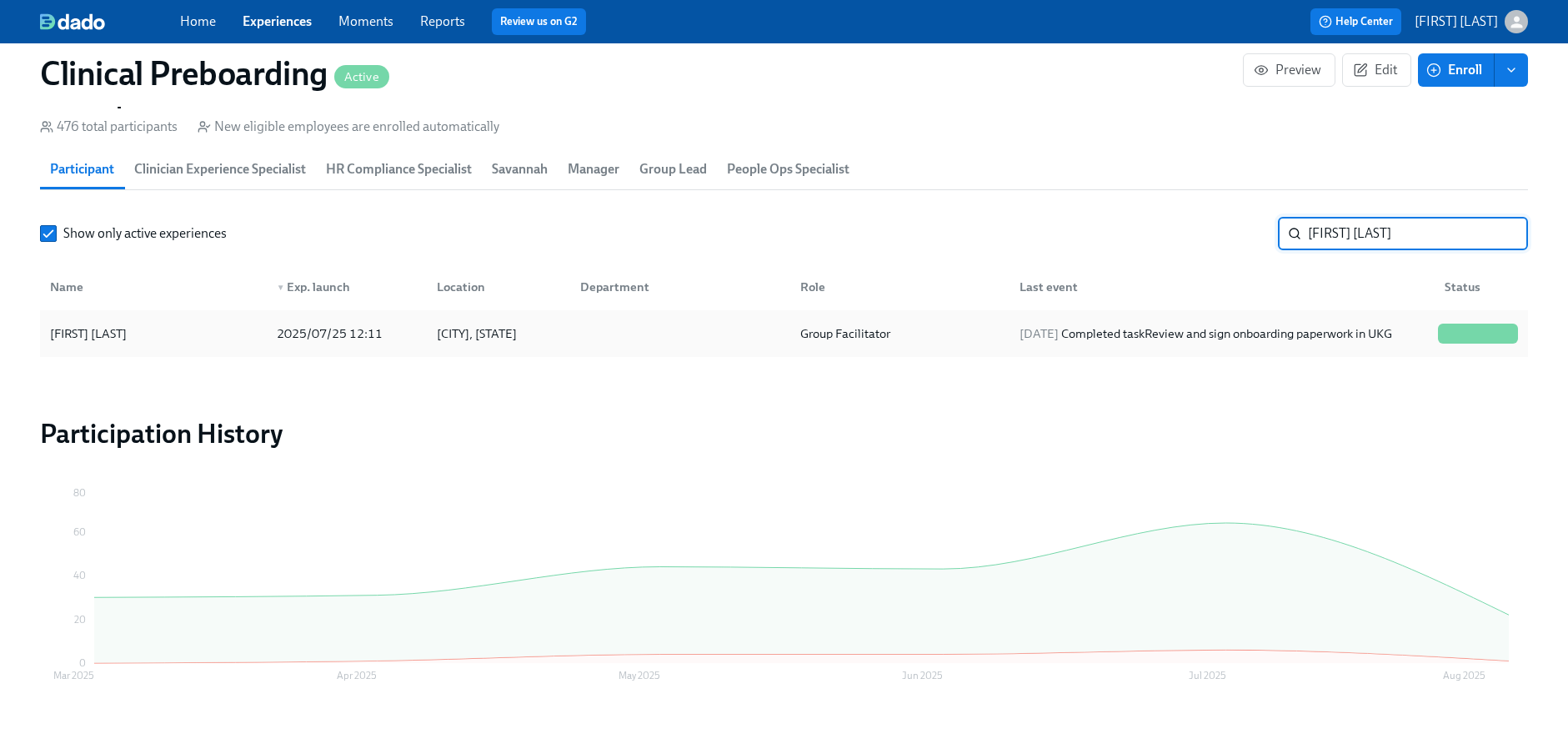 type on "natalie kitt" 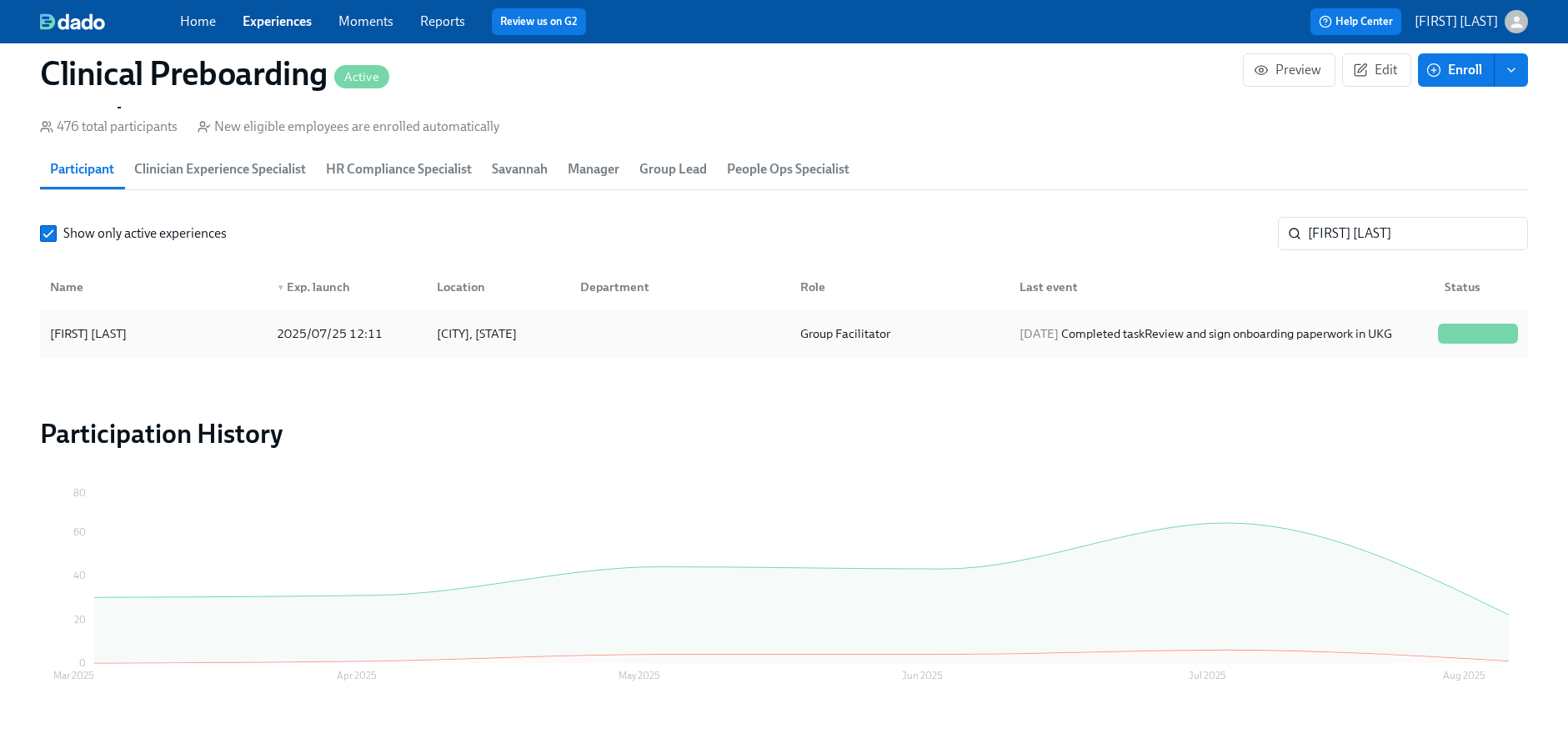 click on "2025/08/07   Completed task  Review and sign onboarding paperwork in UKG" at bounding box center (1205, 334) 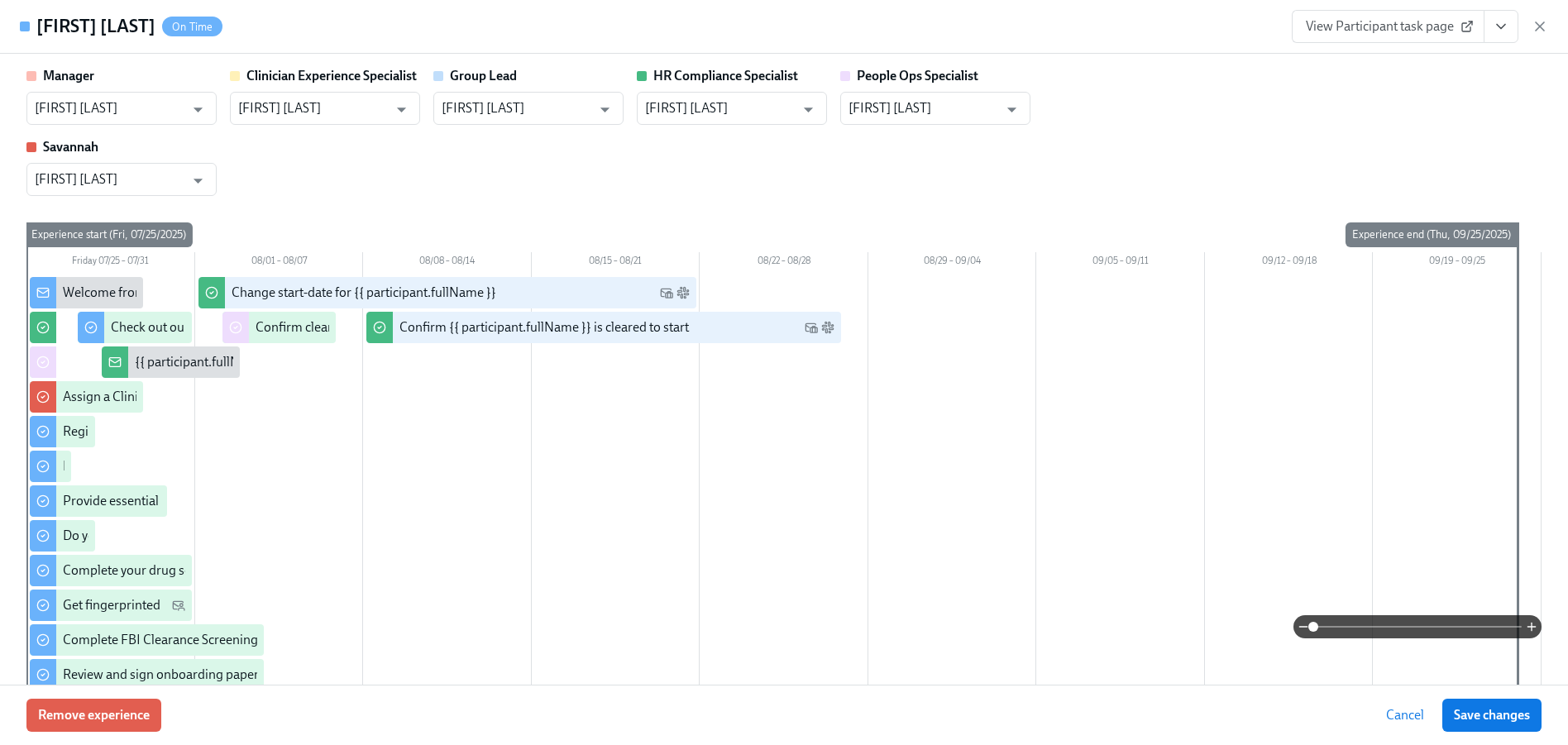 click on "Manager Itoro Udoeyop ​ Clinician Experience Specialist Maggie Greenawalt ​ Group Lead Itoro Udoeyop ​ HR Compliance Specialist Jessica Barrett ​ People Ops Specialist Jacqueline Jean ​ Savannah Savannah Doherty ​" at bounding box center (784, 131) 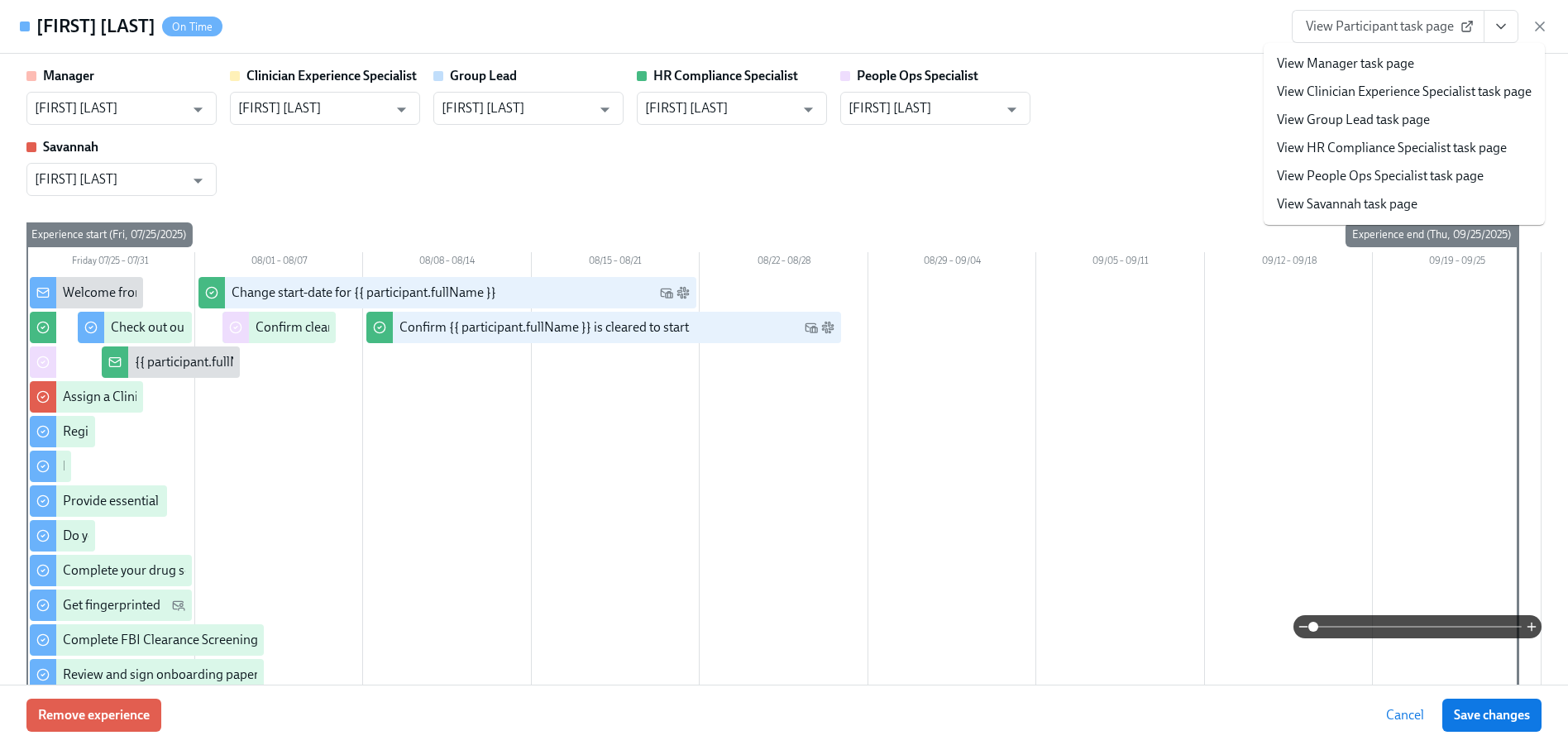 click on "View HR Compliance Specialist task page" at bounding box center (1392, 148) 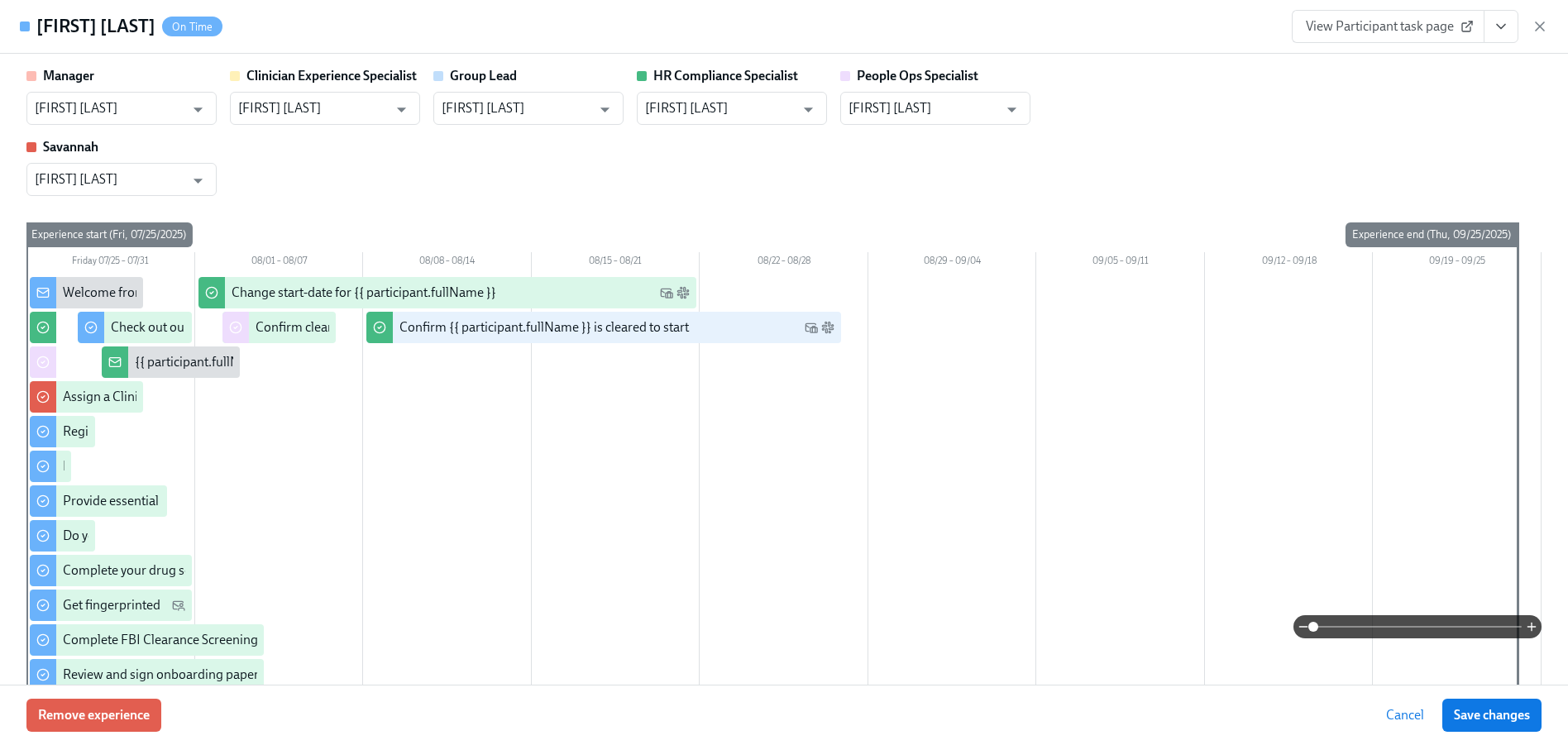 scroll, scrollTop: 1783, scrollLeft: 0, axis: vertical 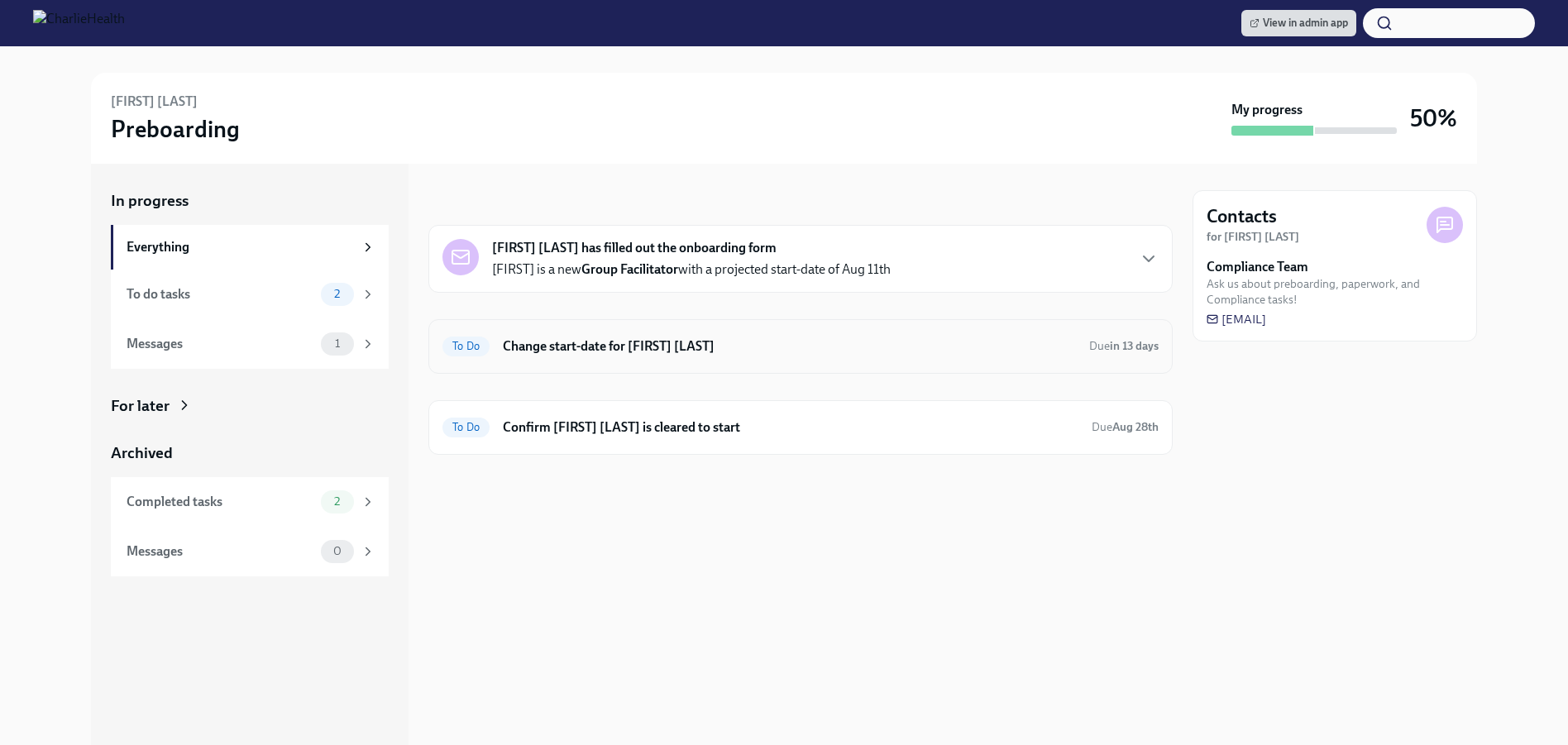 click on "Change start-date for [FIRST] [LAST]" at bounding box center [789, 346] 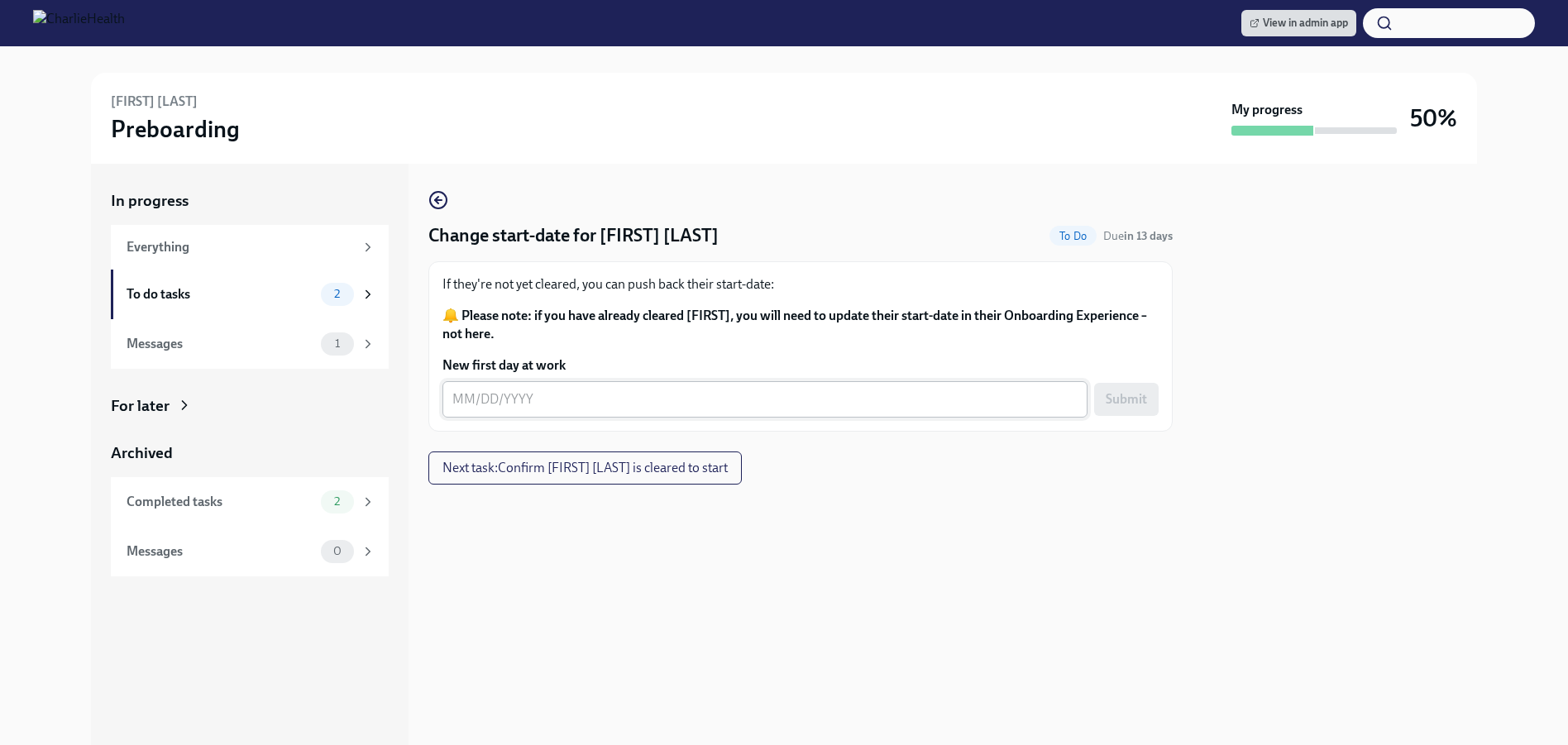 click on "New first day at work" at bounding box center [765, 399] 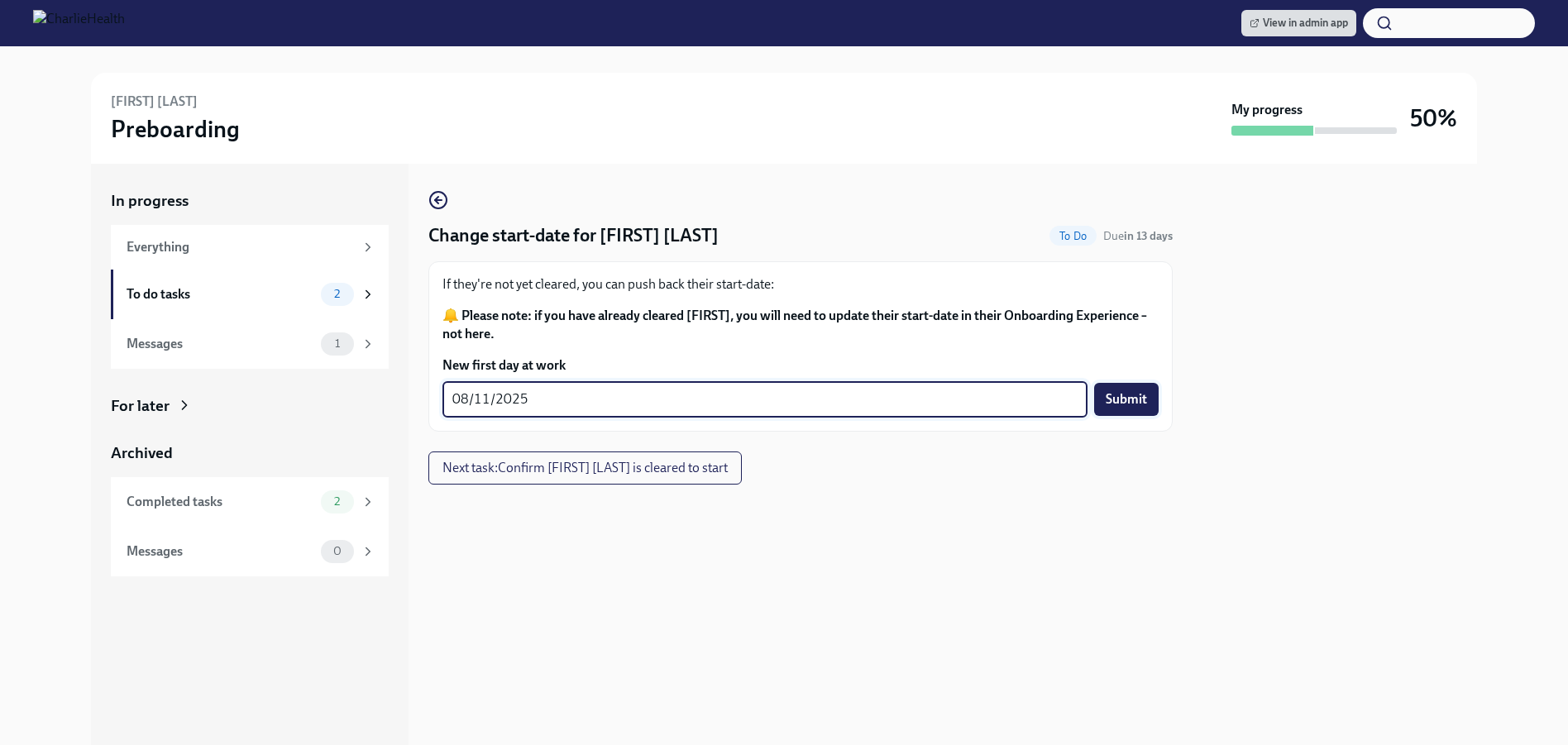 type on "08/11/2025" 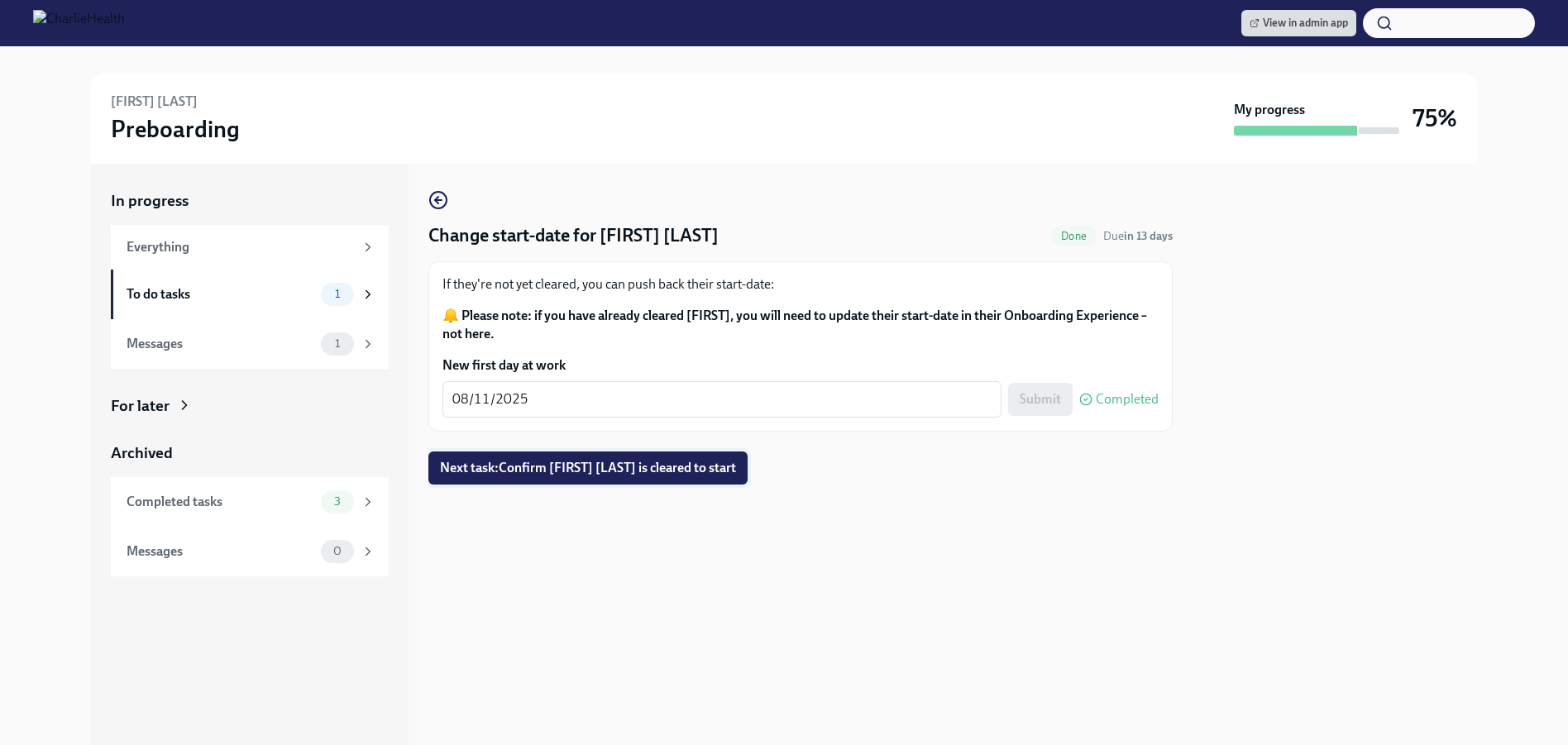click on "Next task :  Confirm Natalie Kitts is cleared to start" at bounding box center (588, 468) 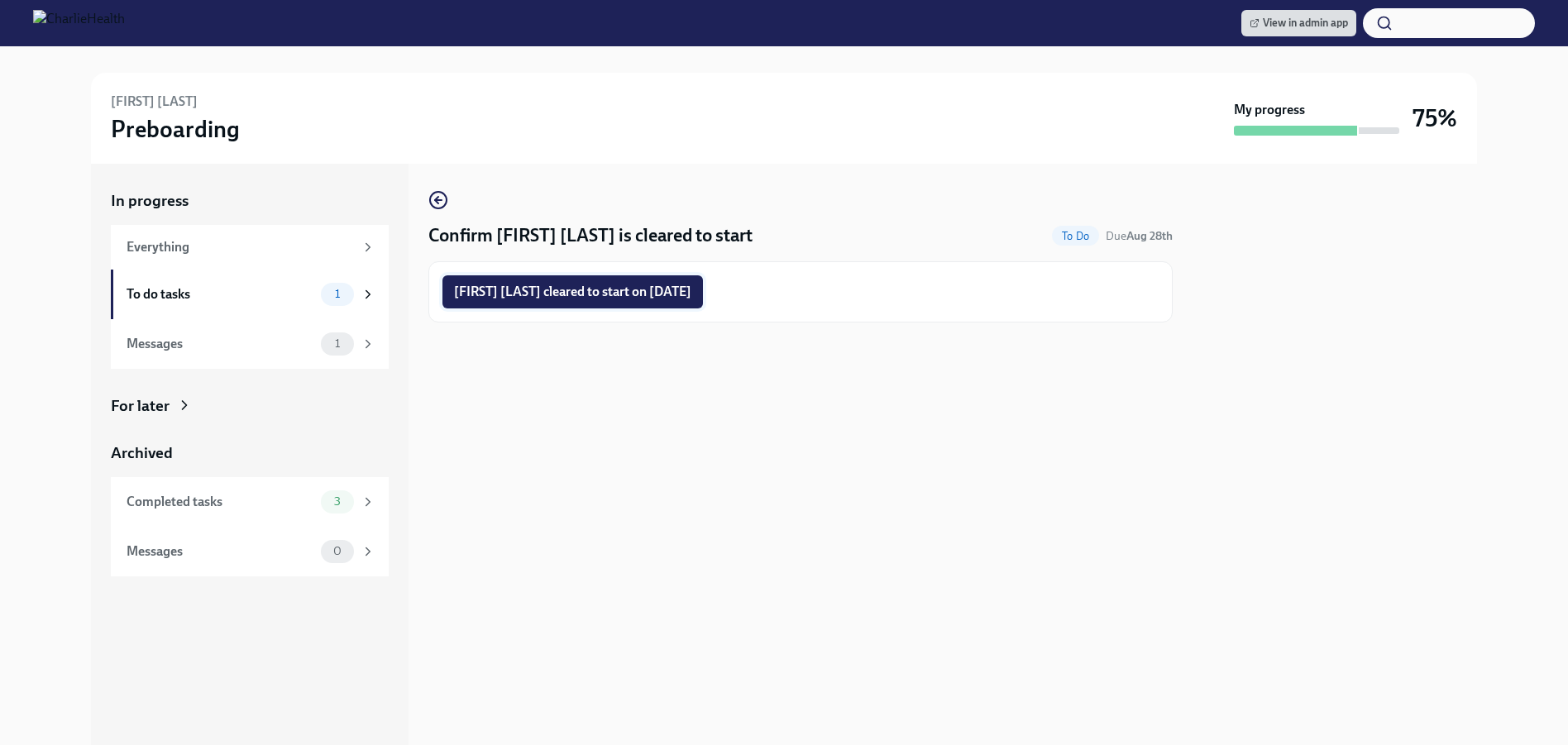 click on "Natalie Kitts cleared to start on 08/11/2025" at bounding box center [572, 292] 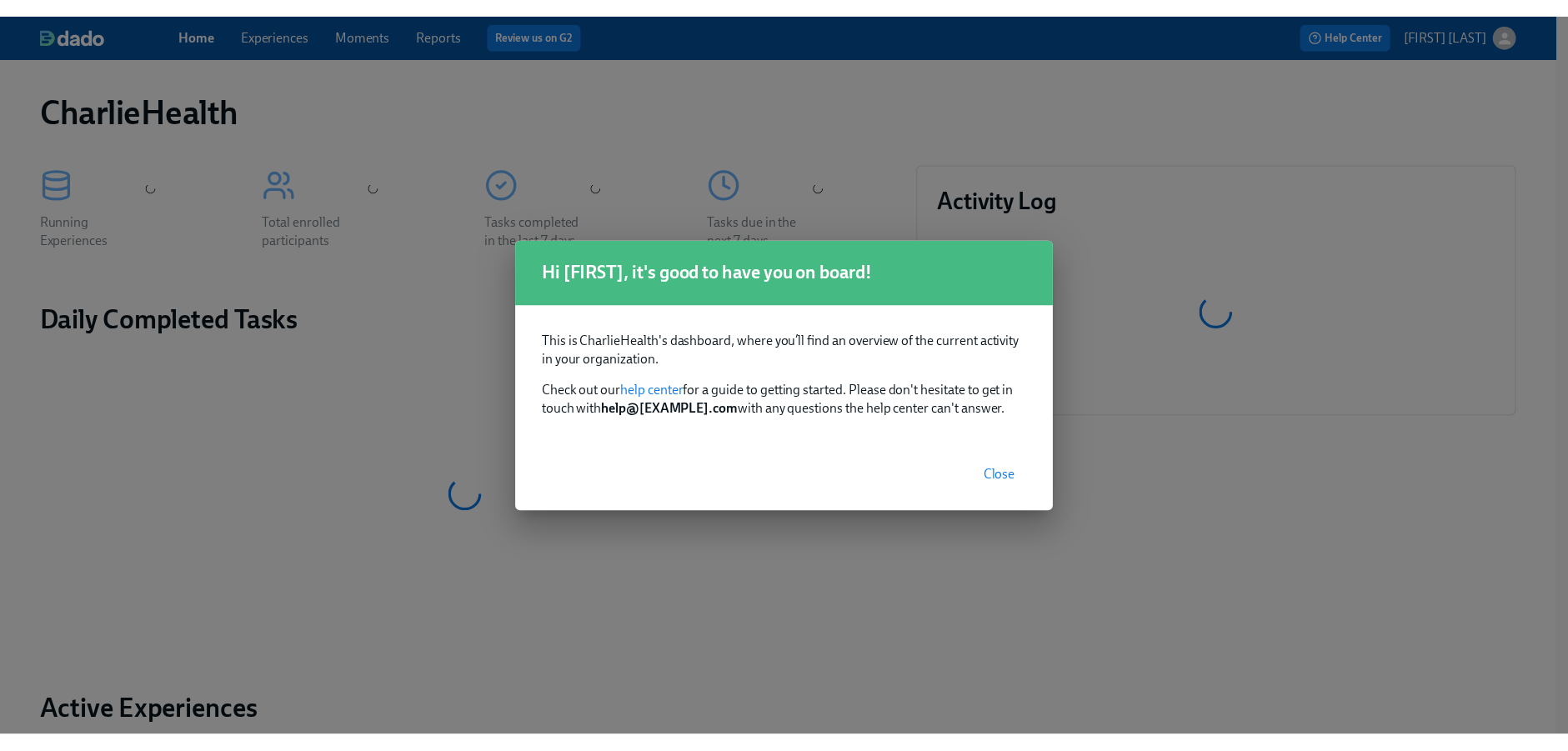 scroll, scrollTop: 0, scrollLeft: 0, axis: both 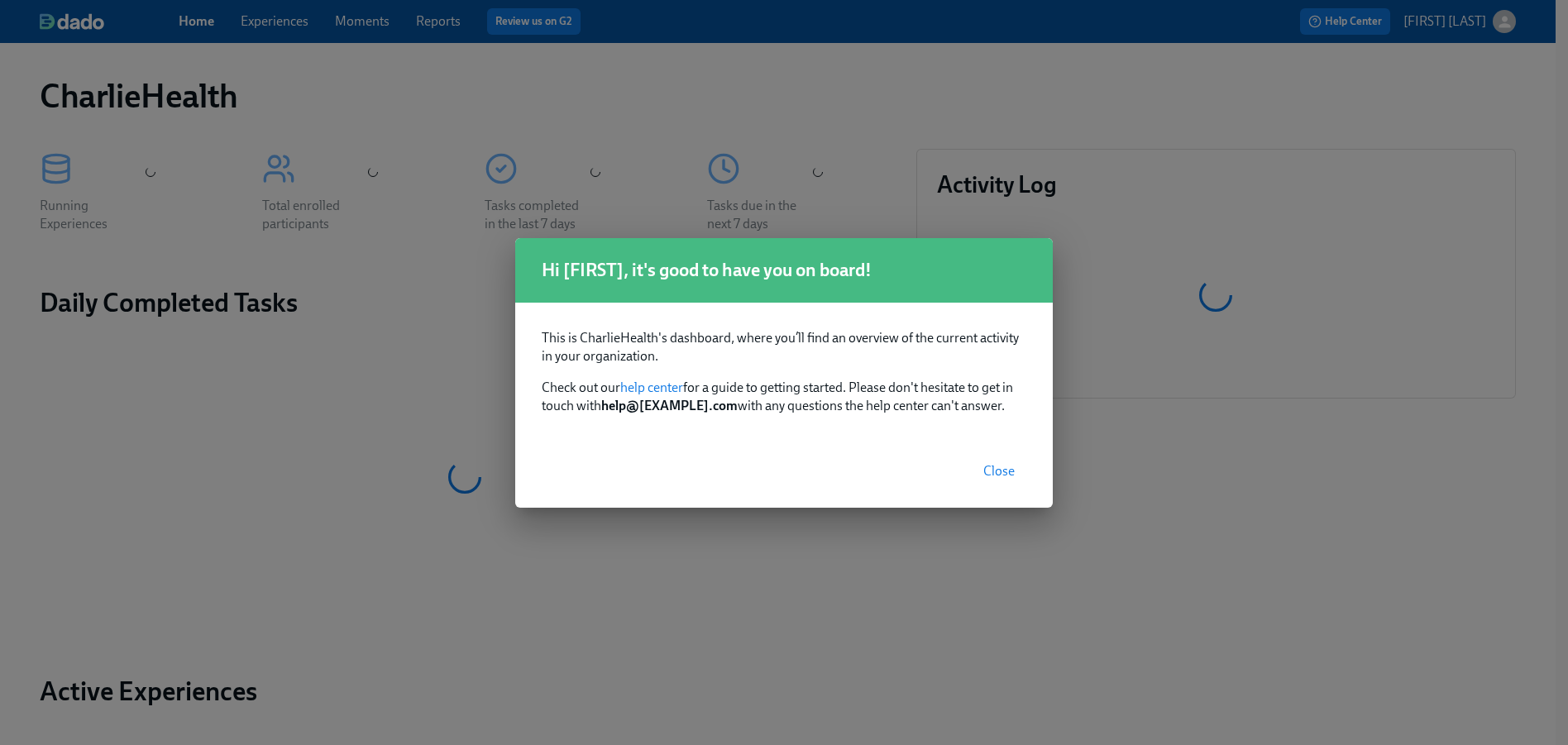 click on "Close" at bounding box center [999, 471] 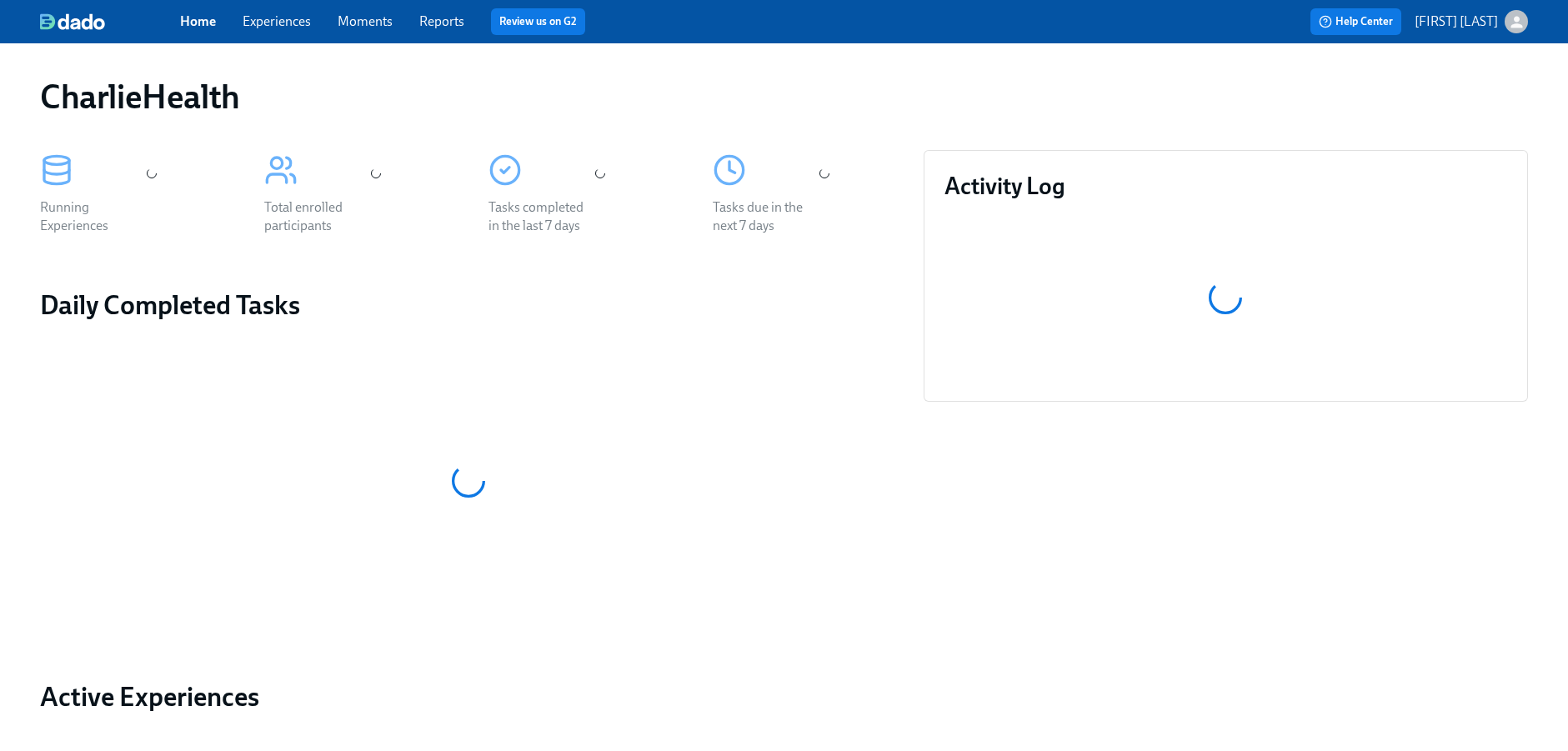 click on "Experiences" at bounding box center (277, 21) 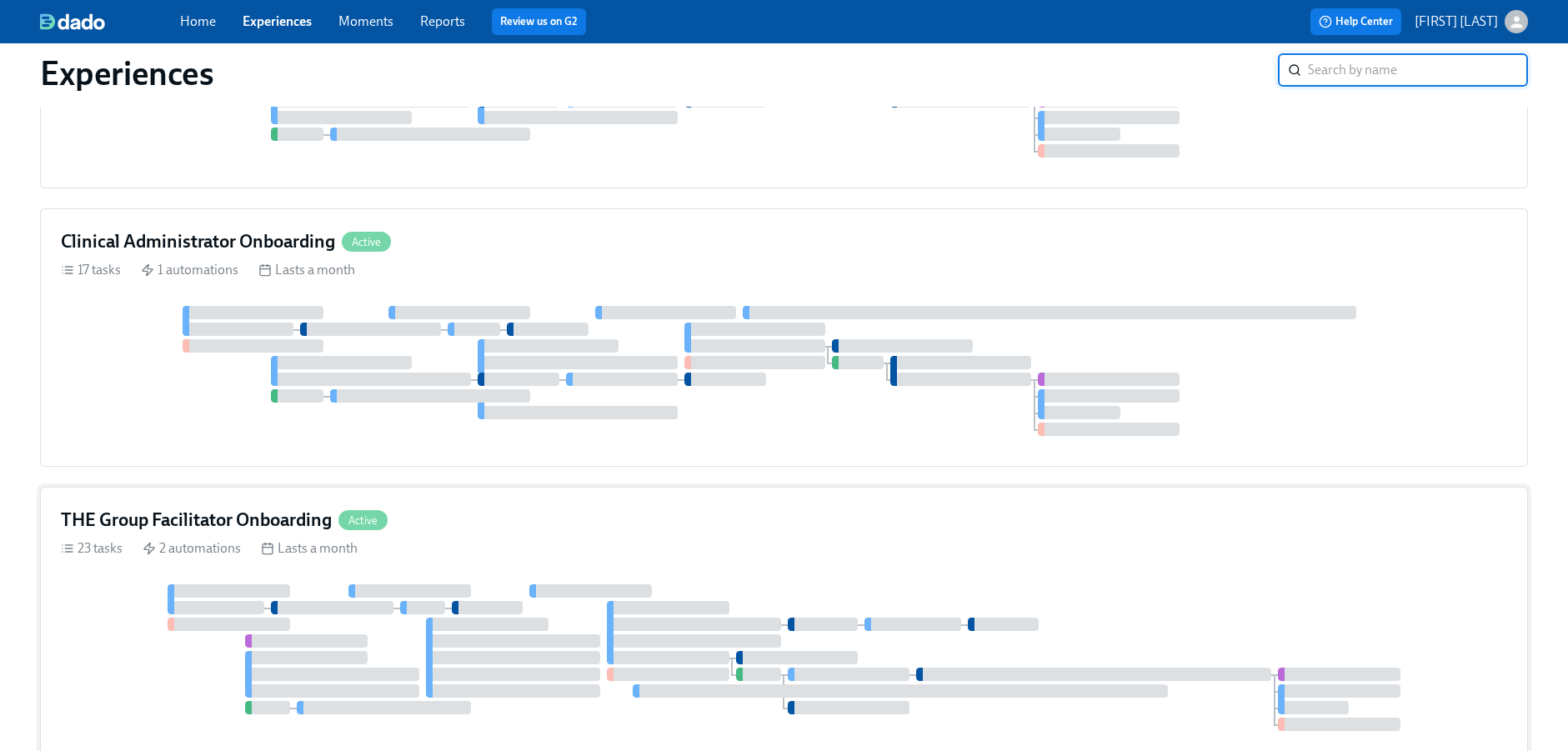 scroll, scrollTop: 475, scrollLeft: 0, axis: vertical 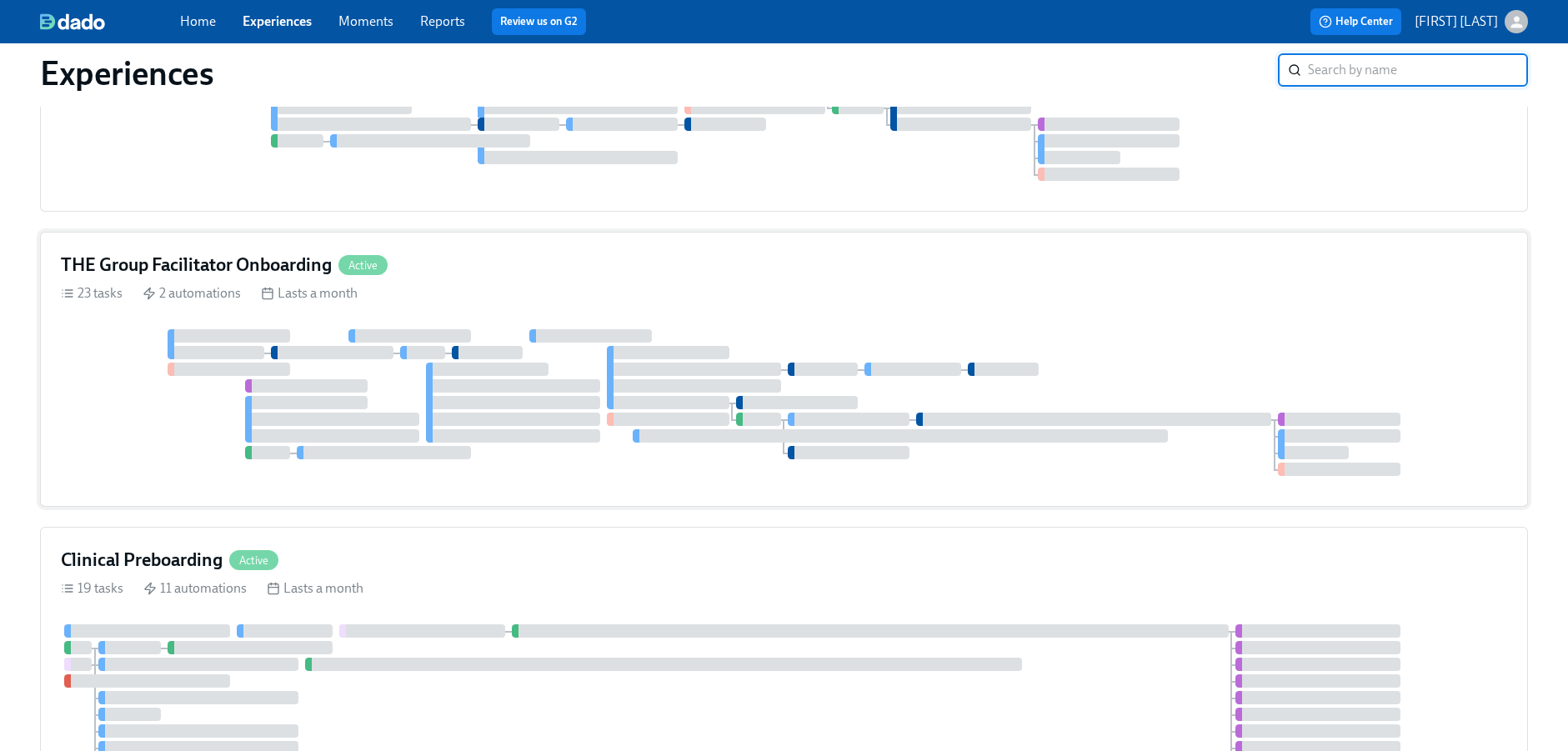 click at bounding box center [784, 403] 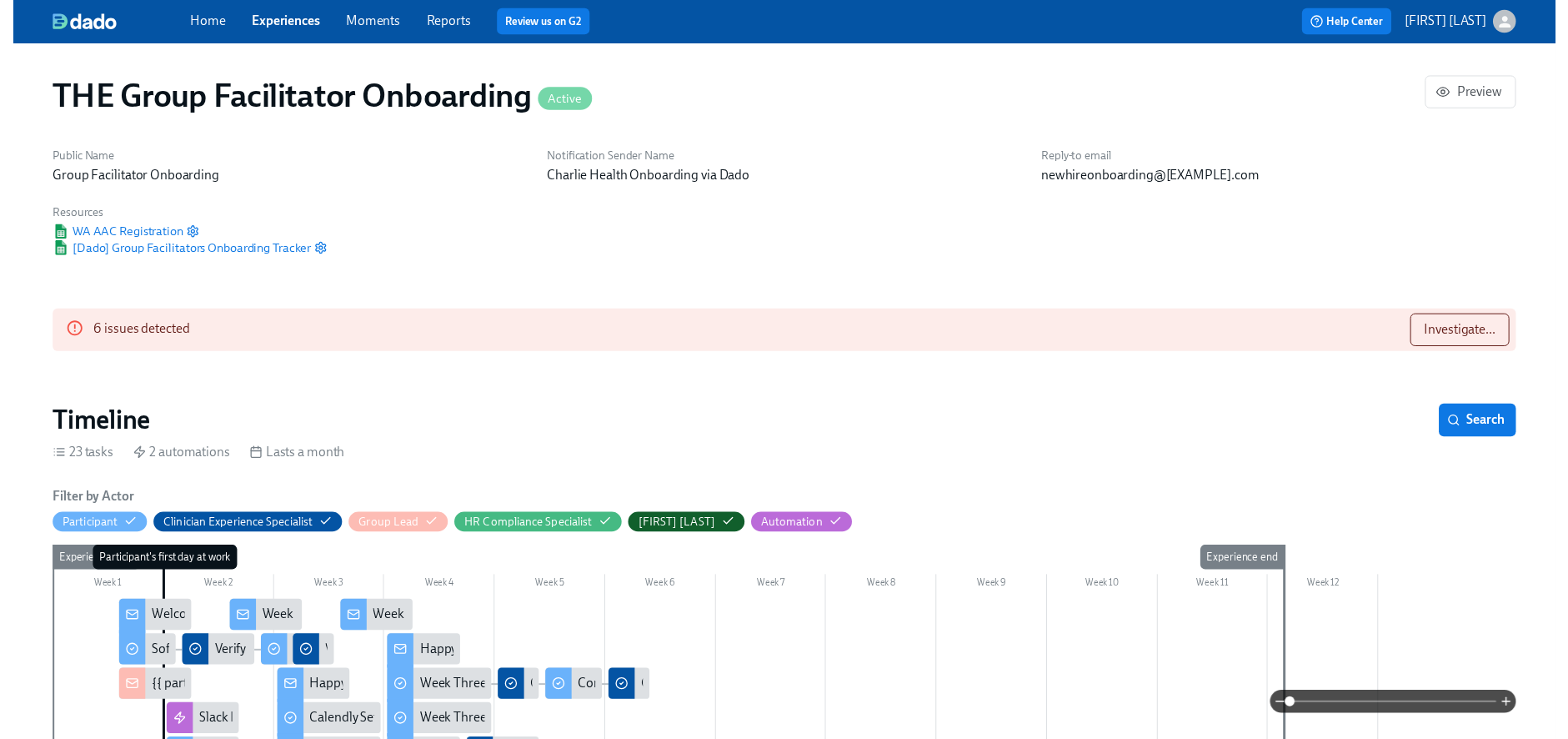 scroll, scrollTop: 1576, scrollLeft: 0, axis: vertical 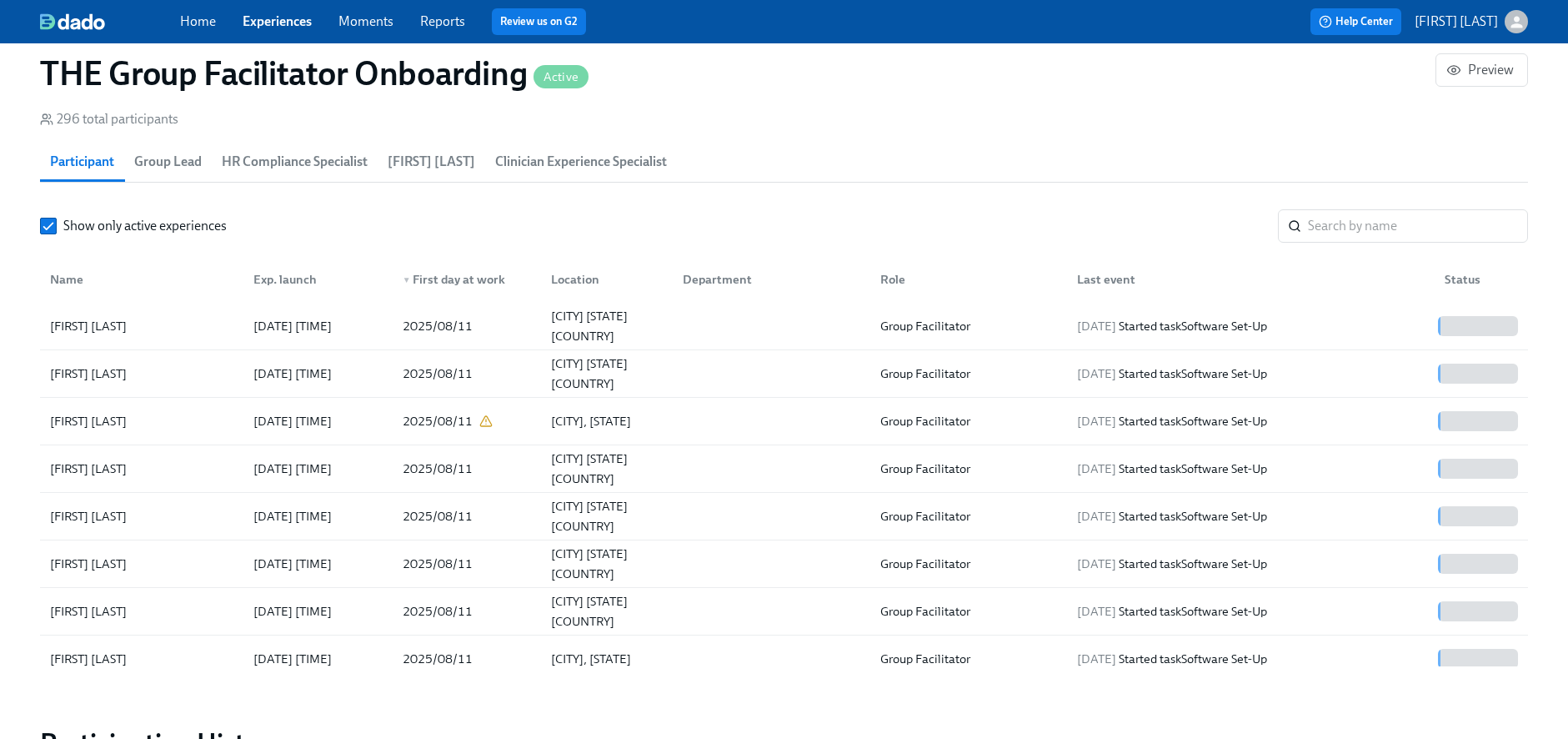 click on "Experiences" at bounding box center (277, 21) 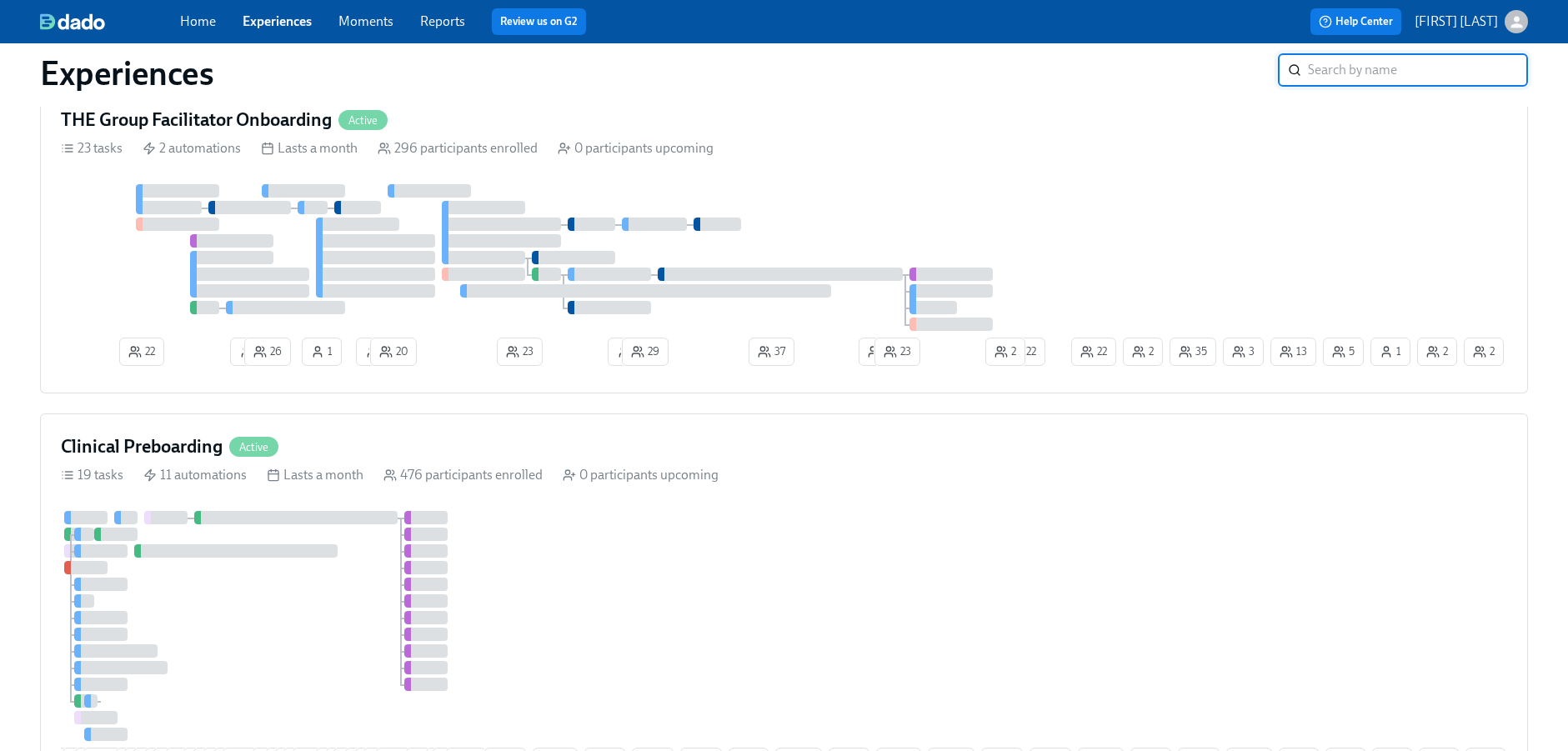 scroll, scrollTop: 688, scrollLeft: 0, axis: vertical 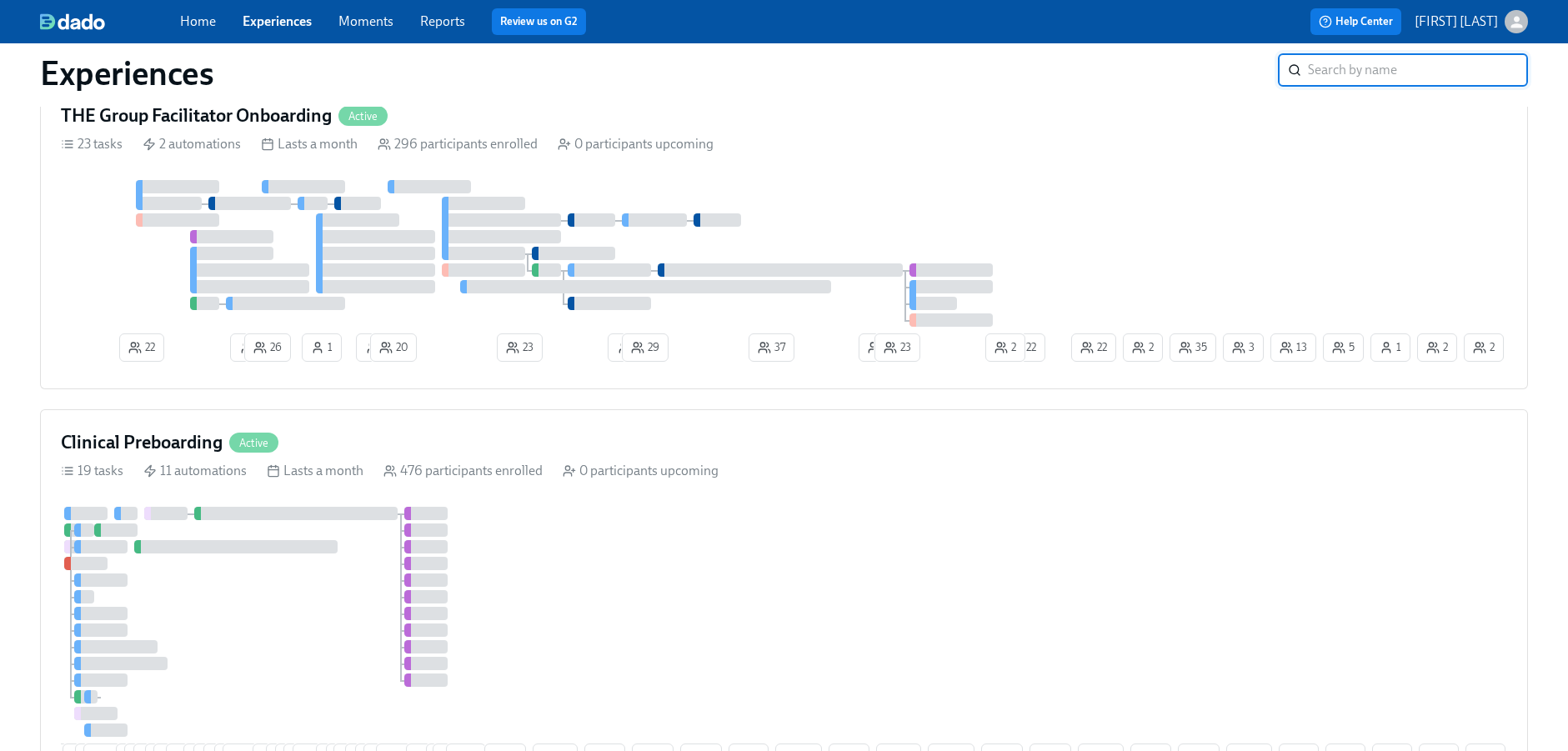 click on "3 9 10 6 11 7 17 15 6 25 3 12 11 12 17 26 10 7 6 14 18 1 4 11 9 8 14 1 5 4 26 2 8 11 5 9 8 1 18 4 14 6 10 15 1 8 8 12 3 1 2 1 1" at bounding box center [784, 643] 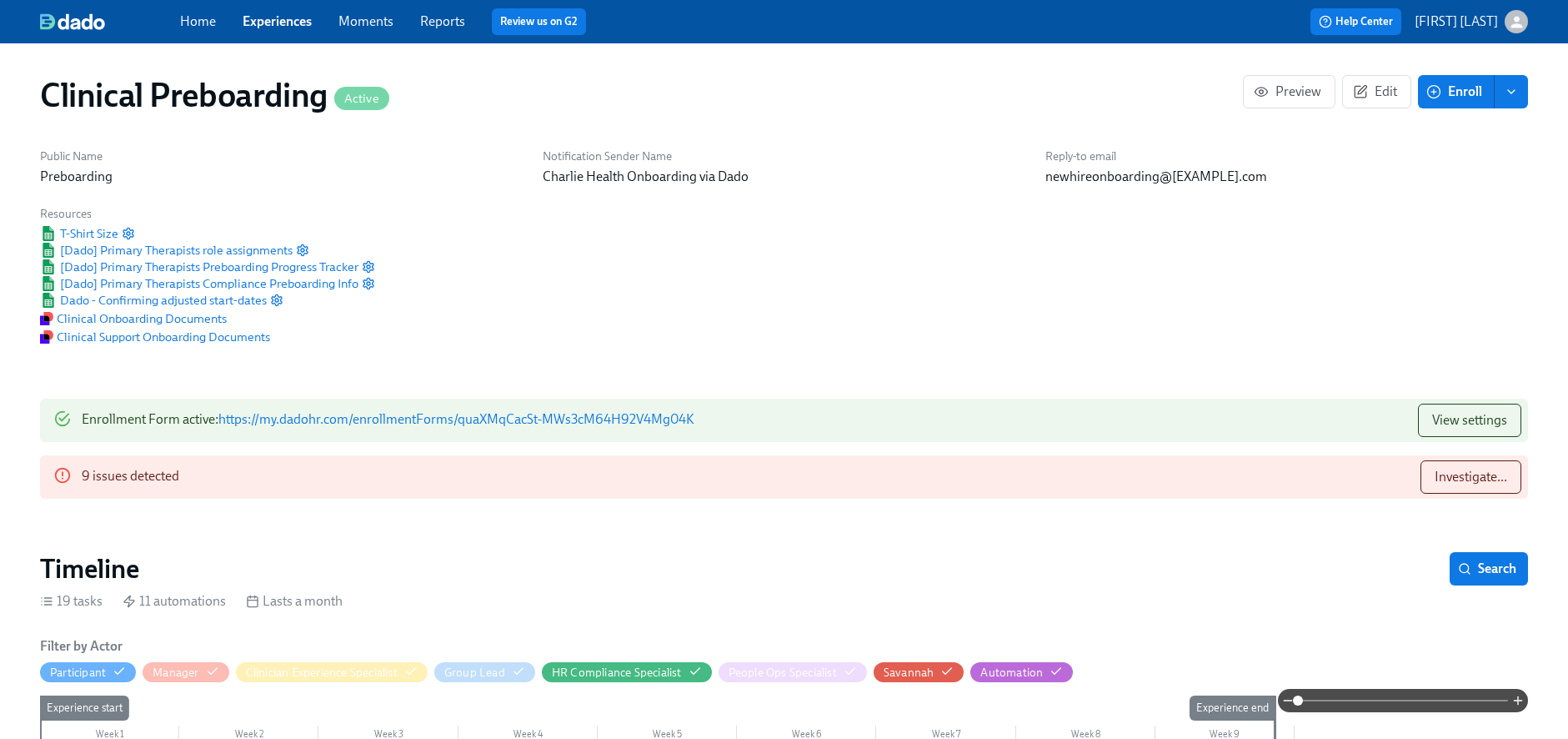 scroll, scrollTop: 923, scrollLeft: 0, axis: vertical 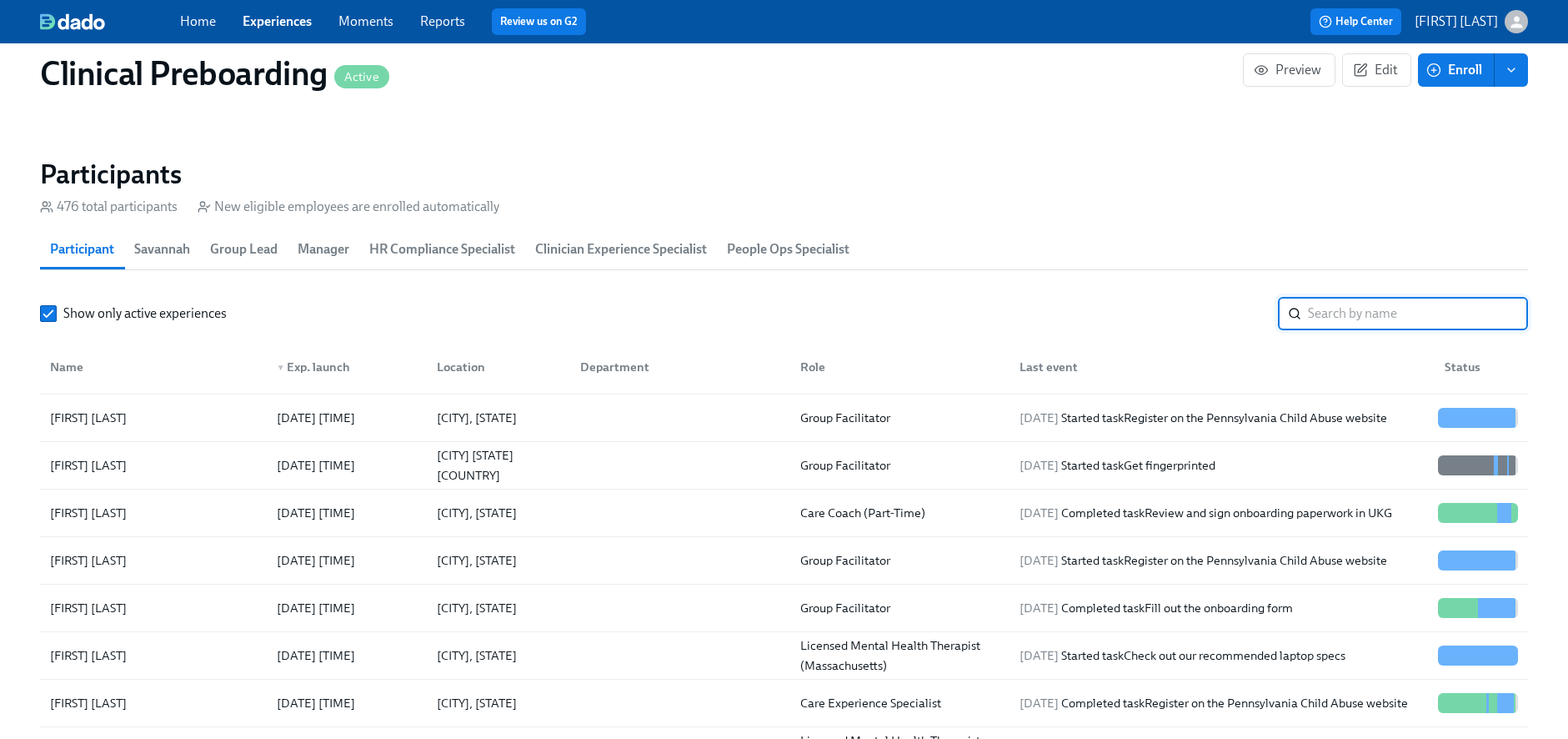 click at bounding box center [1418, 314] 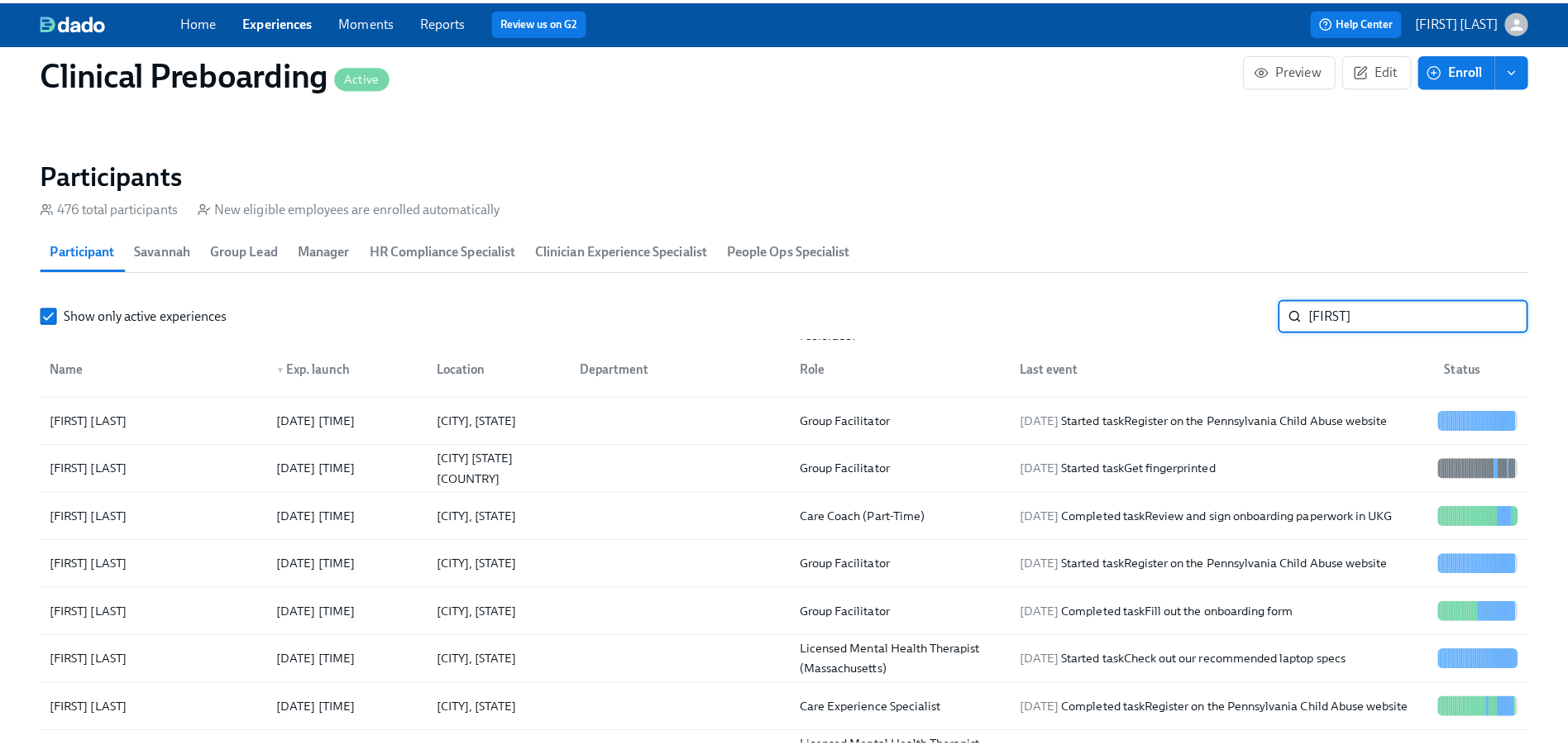 scroll, scrollTop: 0, scrollLeft: 0, axis: both 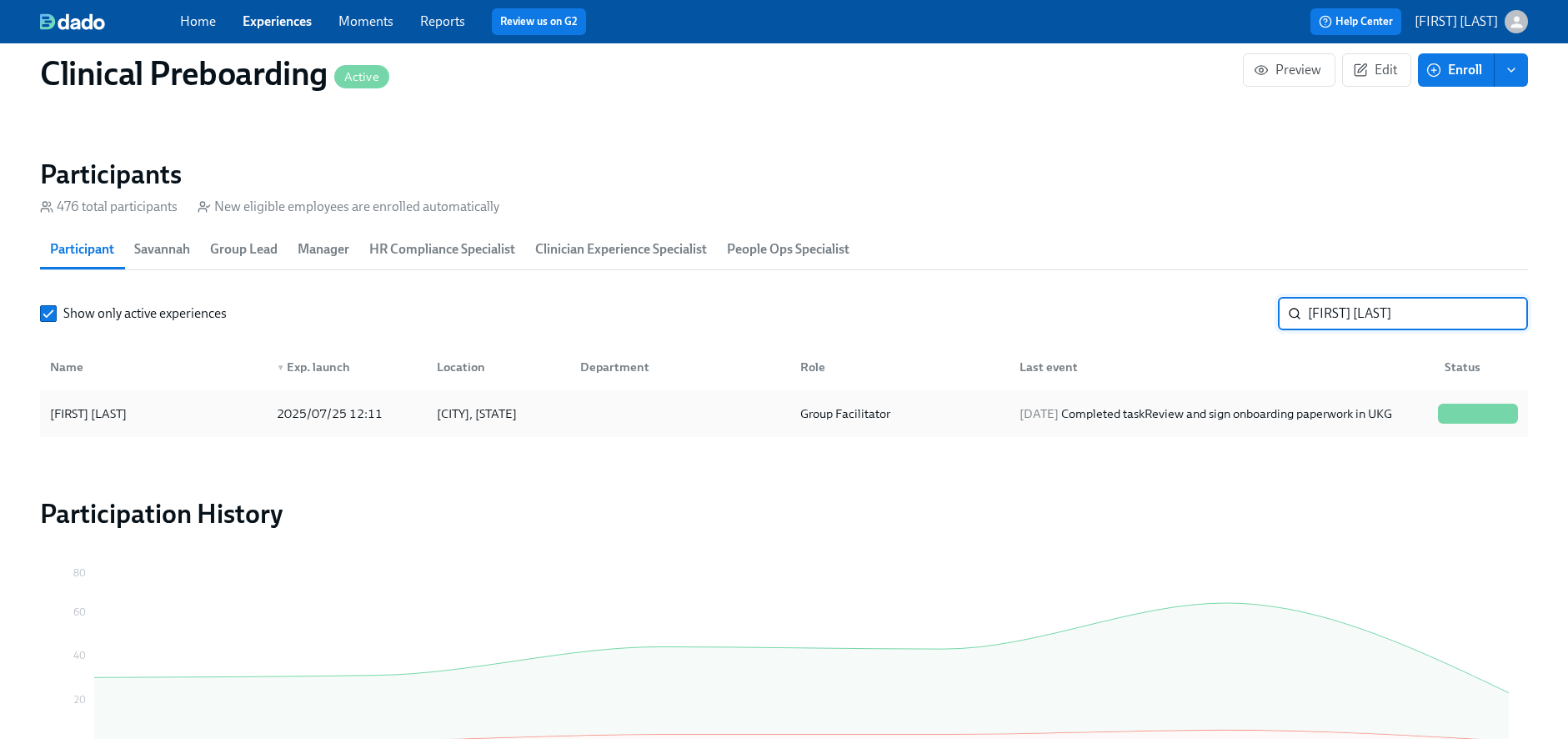 type on "natalie ki" 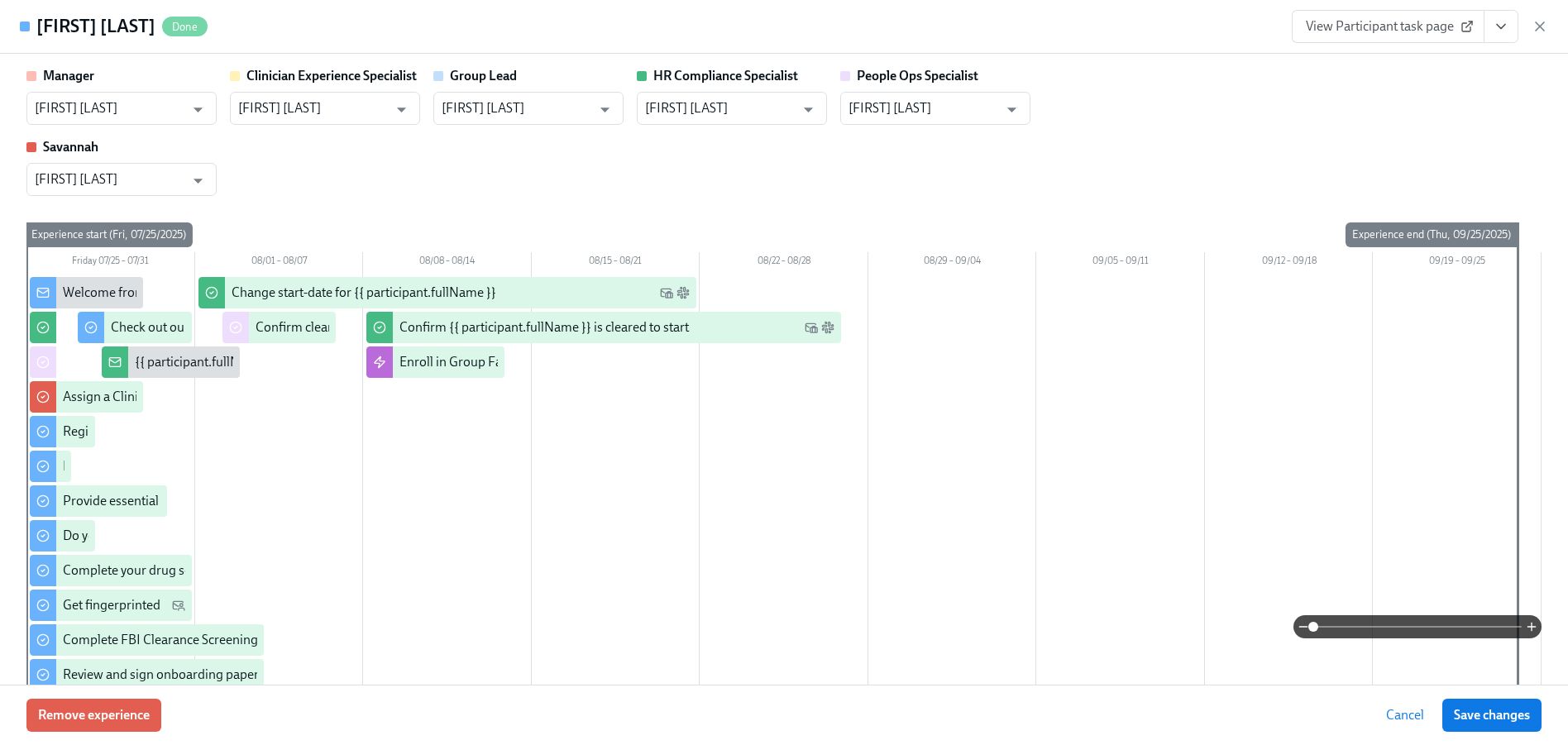 click at bounding box center [1501, 26] 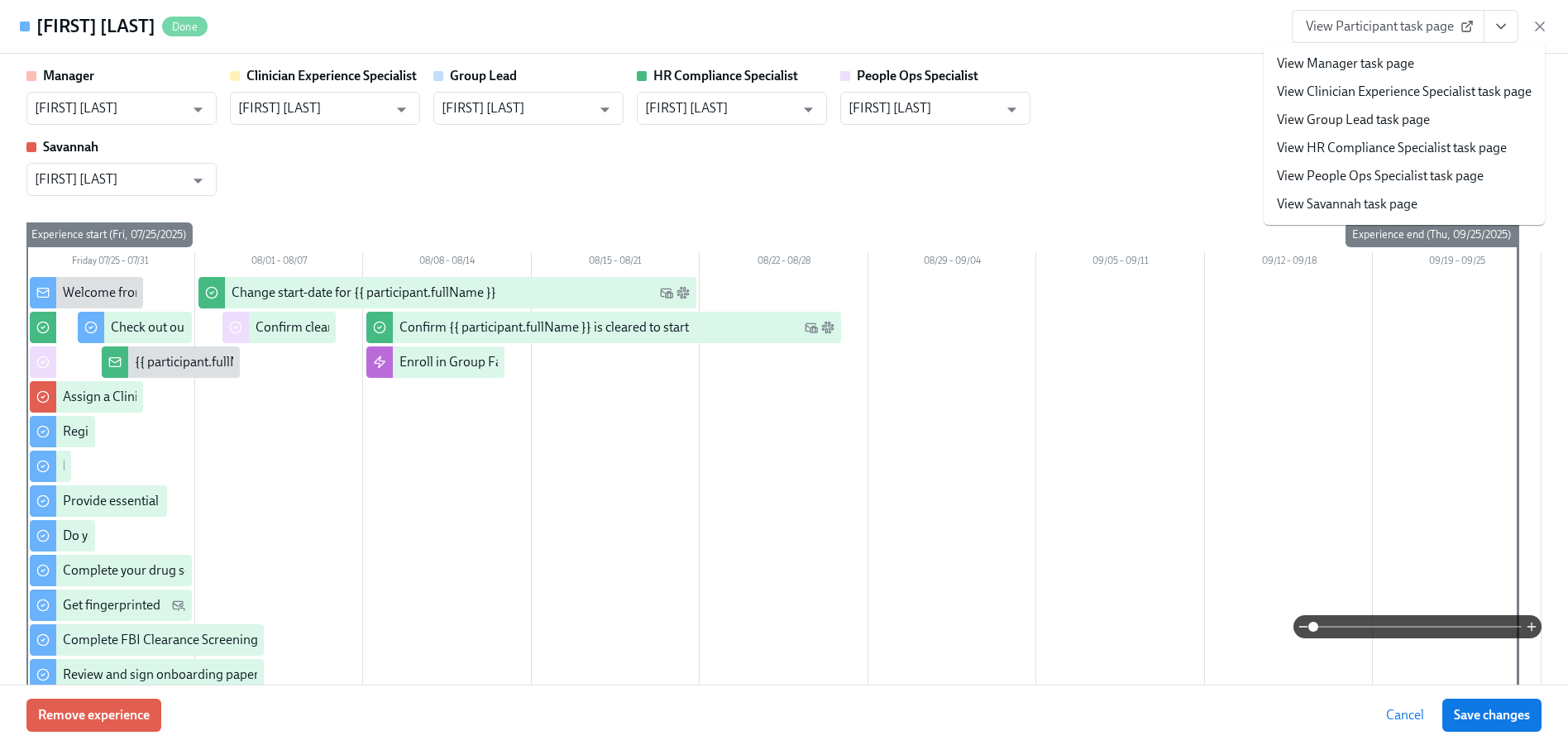 click on "View HR Compliance Specialist task page" at bounding box center [1392, 148] 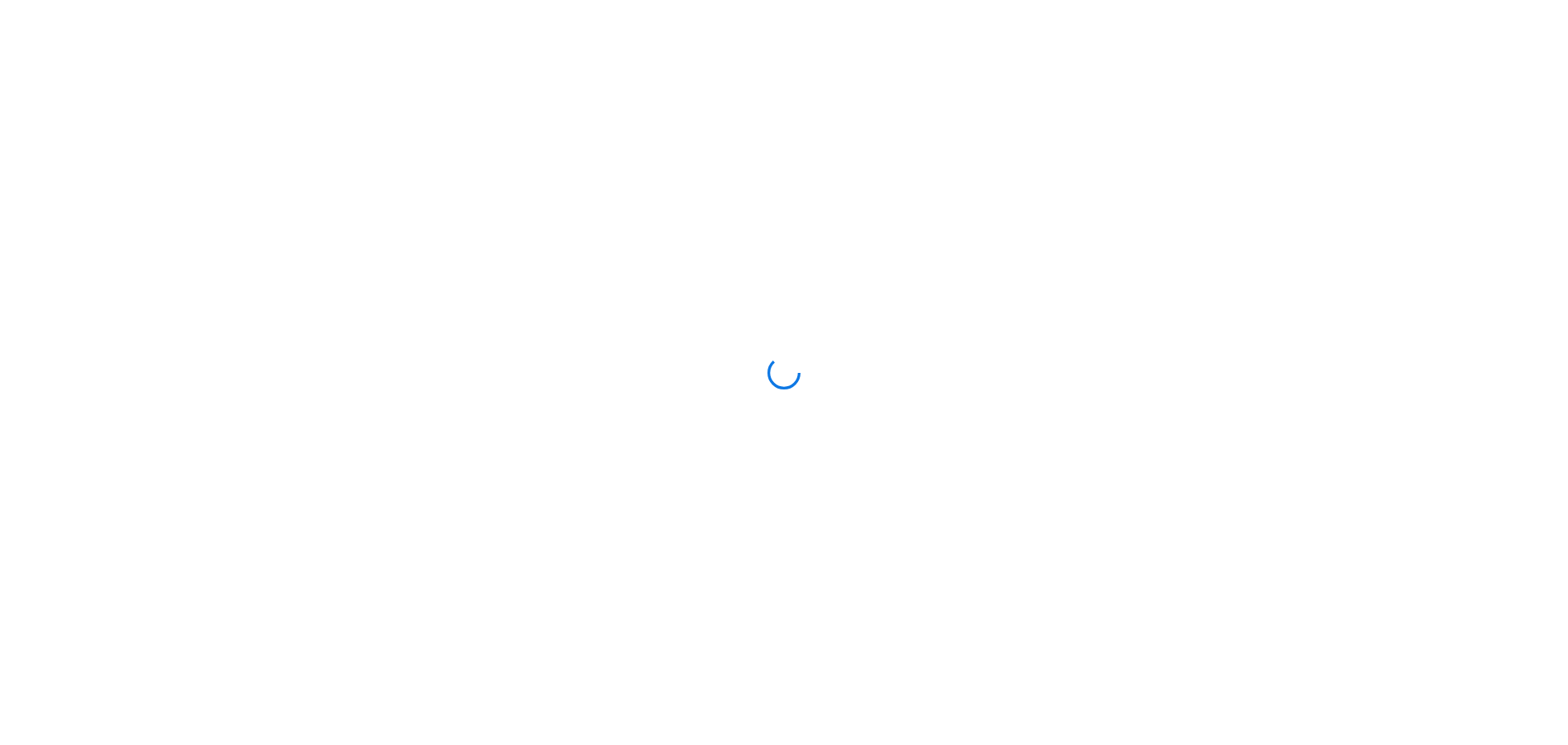 scroll, scrollTop: 0, scrollLeft: 0, axis: both 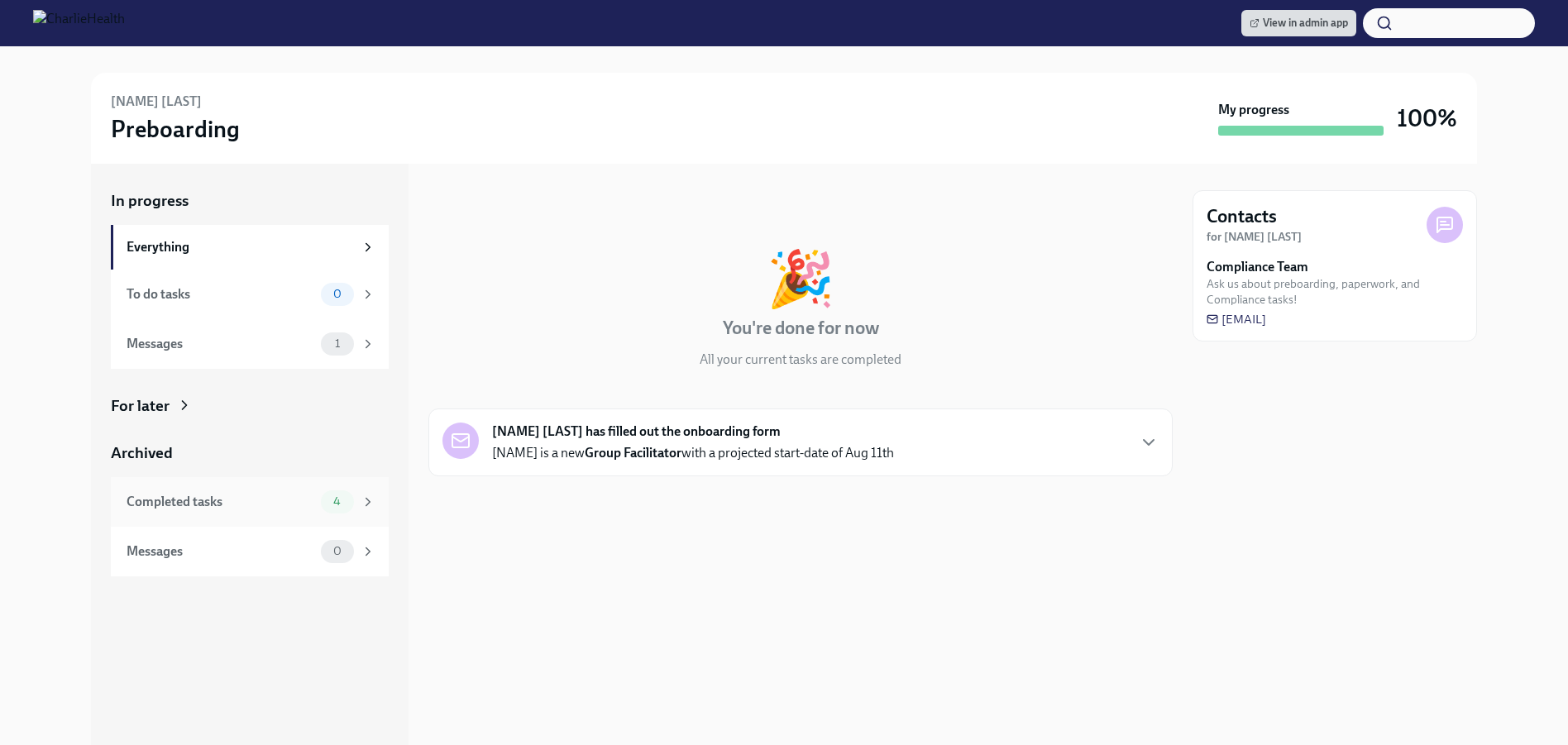 click on "Completed tasks" at bounding box center (220, 502) 